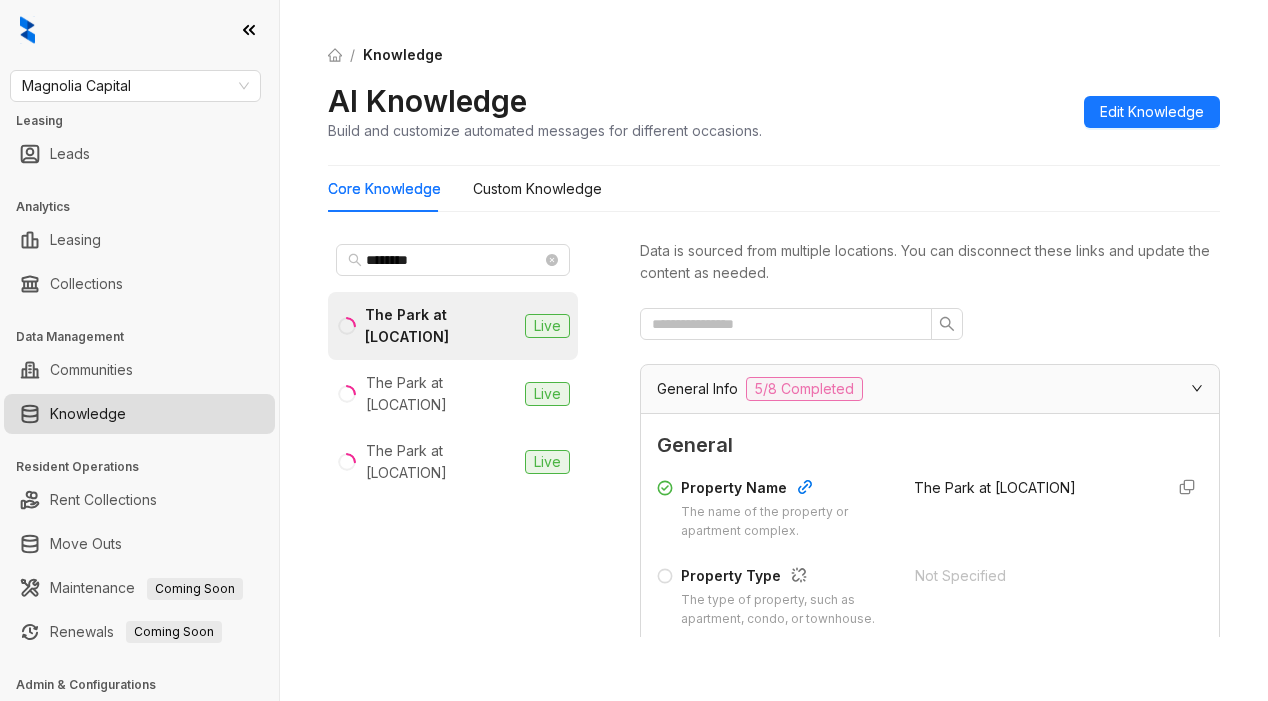 scroll, scrollTop: 0, scrollLeft: 0, axis: both 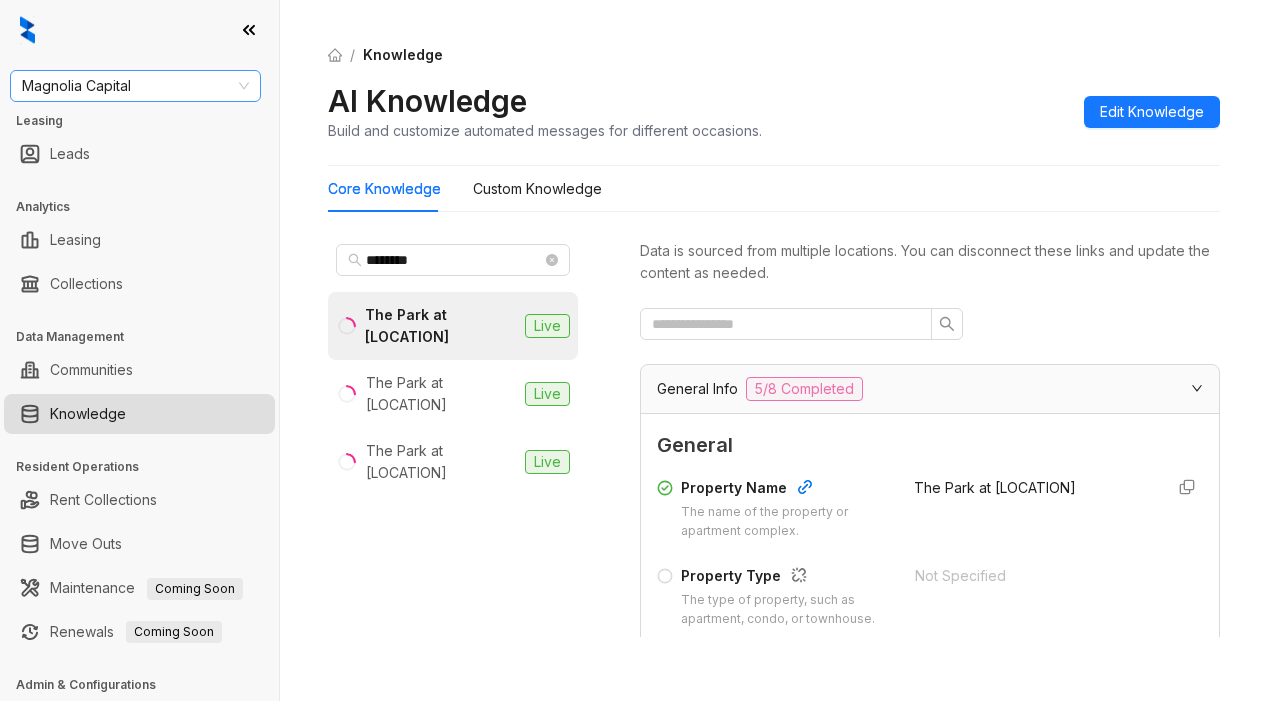click on "Magnolia Capital" at bounding box center (135, 86) 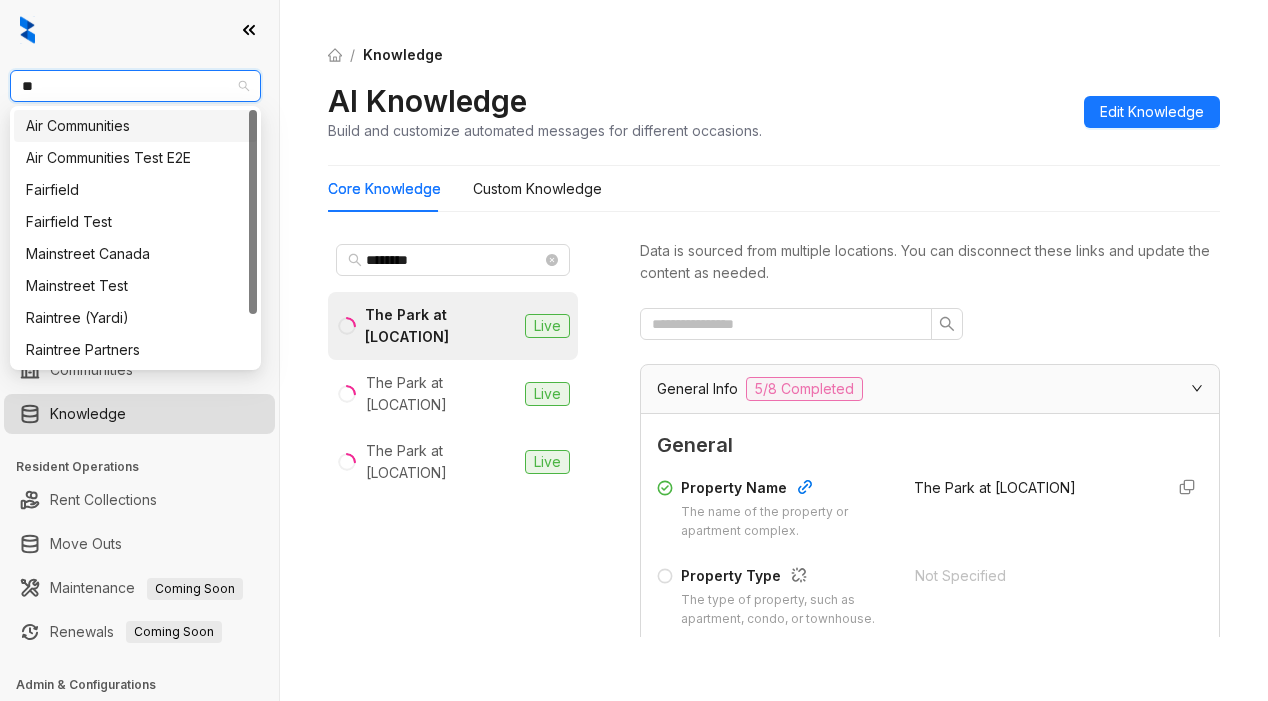 type on "***" 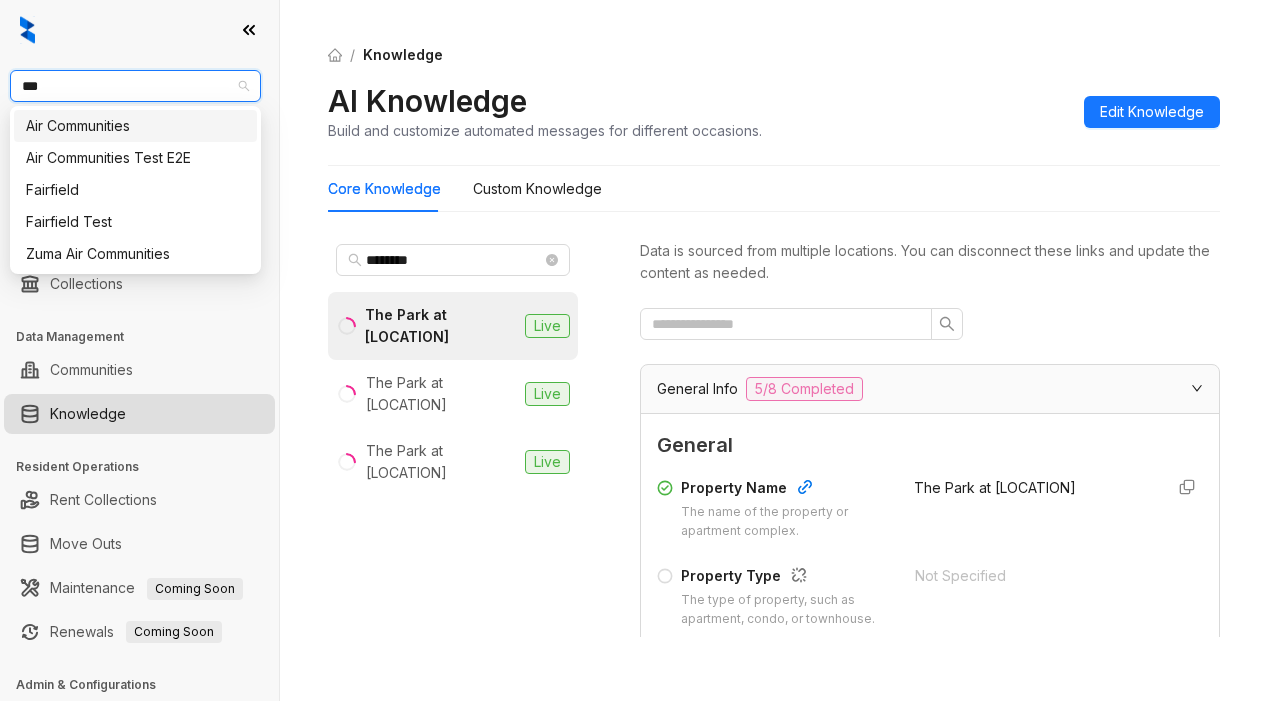 click on "Air Communities" at bounding box center (135, 126) 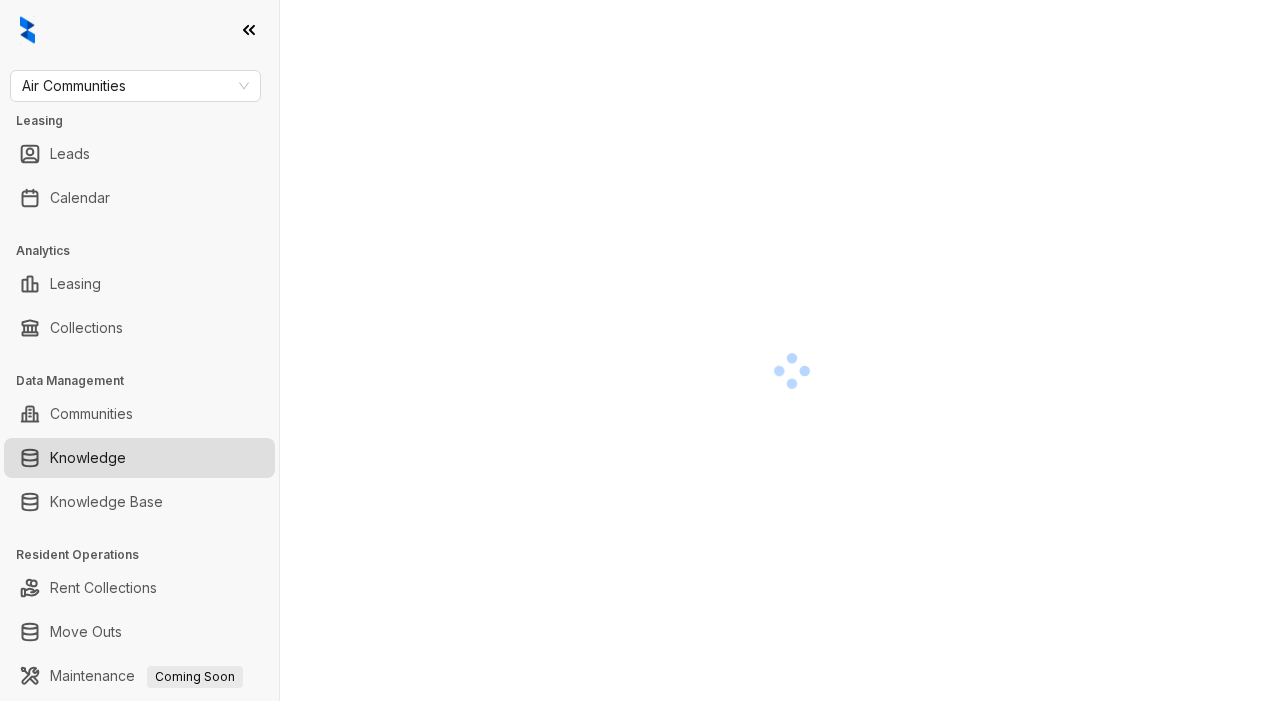 scroll, scrollTop: 0, scrollLeft: 0, axis: both 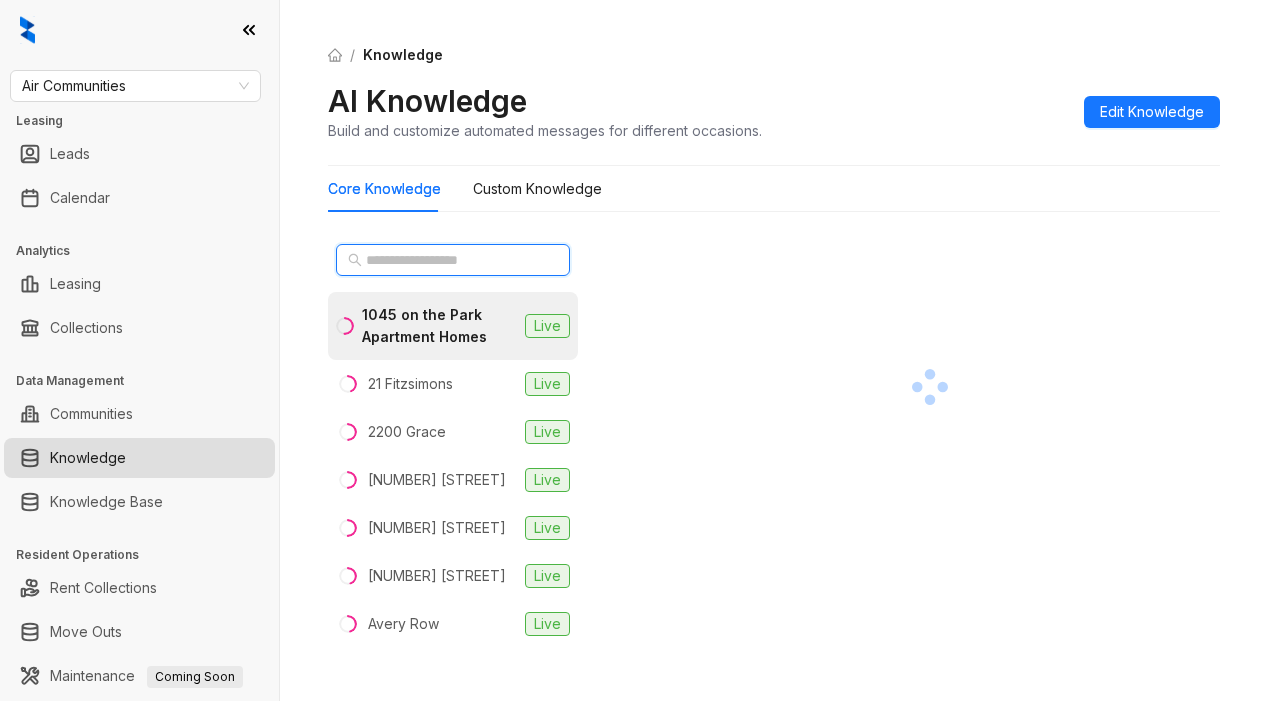 click at bounding box center [454, 260] 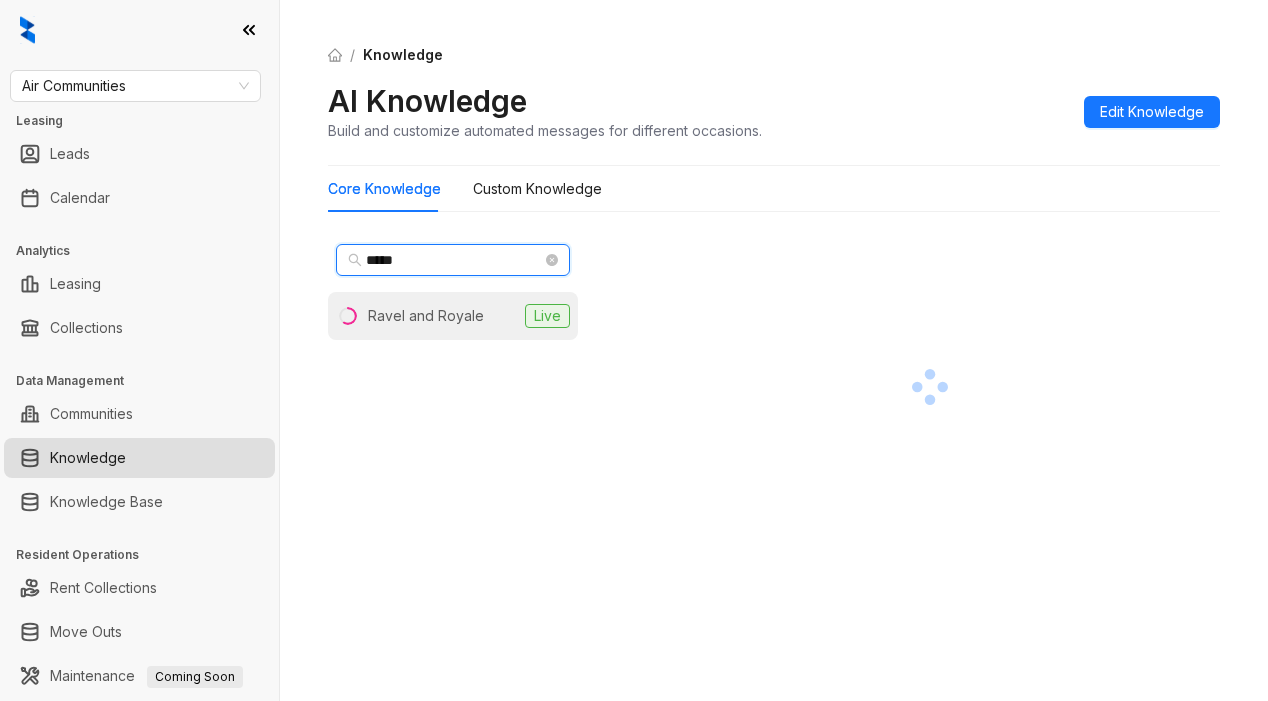 type on "*****" 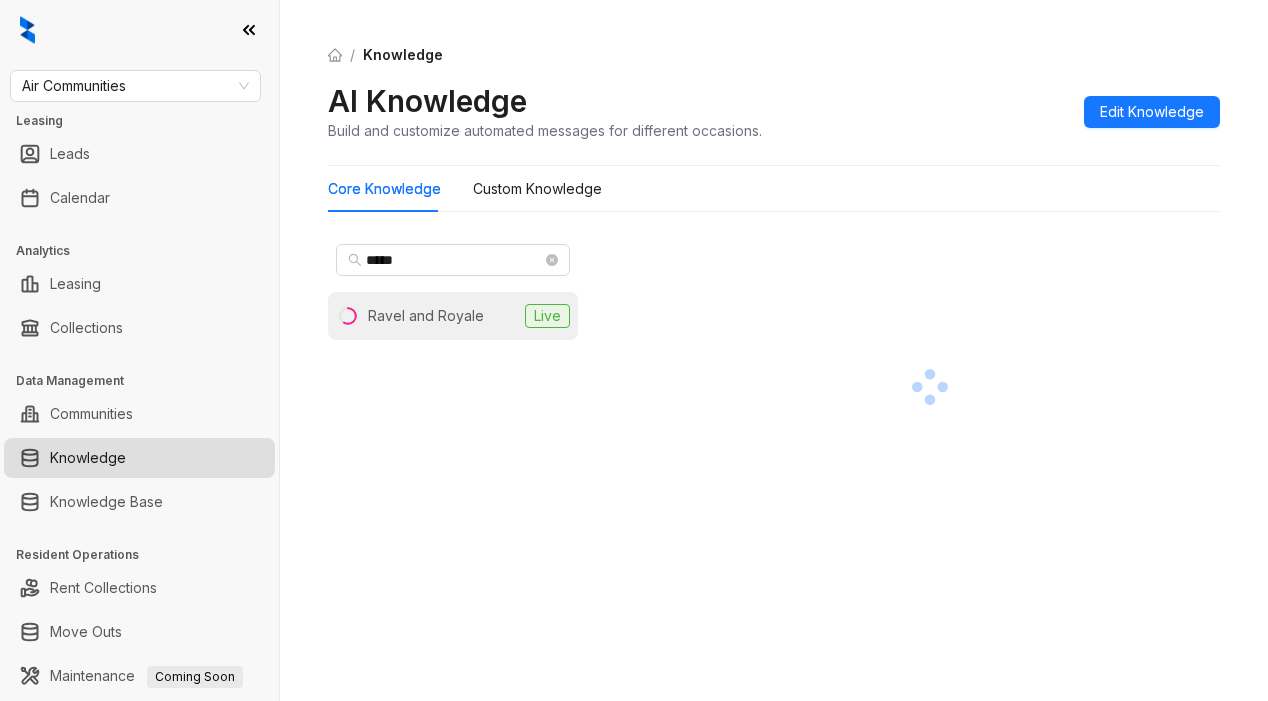 click on "Ravel and Royale" at bounding box center (426, 316) 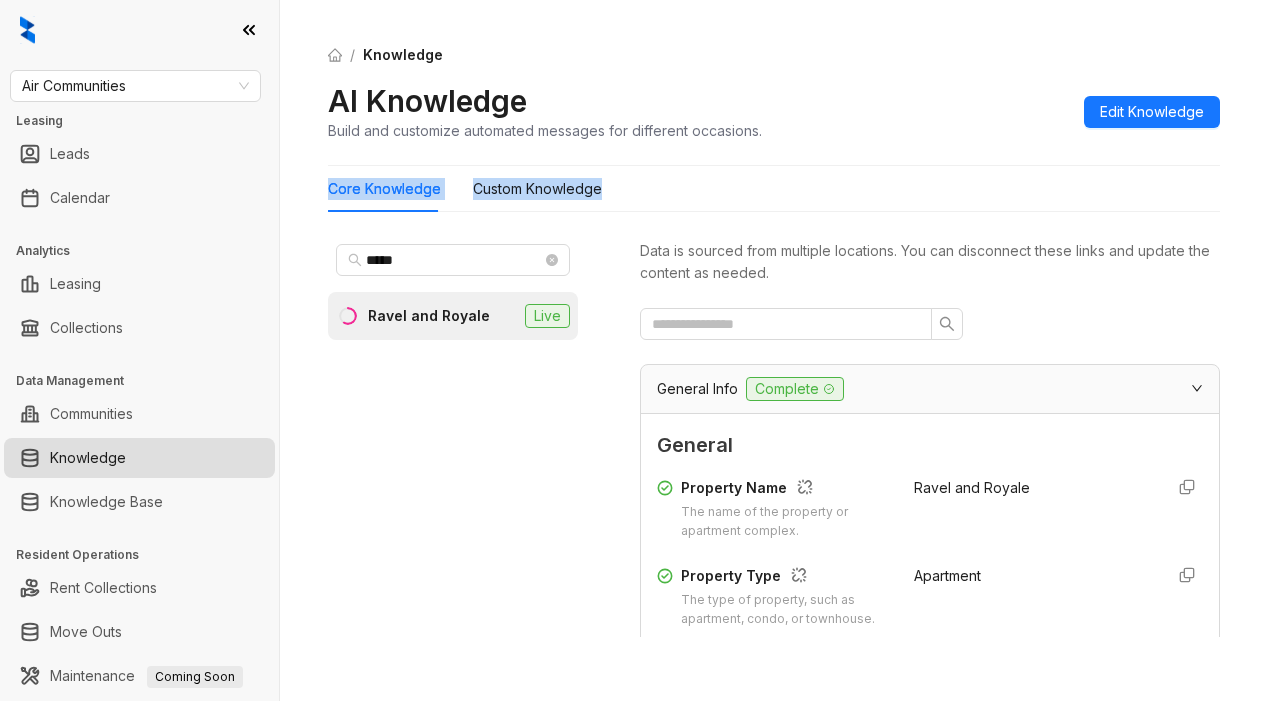 click on "***** Ravel and Royale Live Data is sourced from multiple locations. You can disconnect these links and update the content as needed. General Info Complete   General Property Name The name of the property or apartment complex. Ravel and Royale Property Type The type of property, such as apartment, condo, or townhouse. Apartment Address The physical address of the property, including city, state, and postal code. [NUMBER] [STREET] Phone Number The contact phone number for the property or leasing office. [PHONE] Community Email The general email address for the property or community inquiries. [EMAIL] Community Website The website address for the property or community. http://ravelandroyale.com Office Hours Set the days and times when your community is available for support Sun Open Mon Closed Tue 10:00 AM - 6:00 PM Wed 10:00 AM - 6:00 PM" at bounding box center (774, 337) 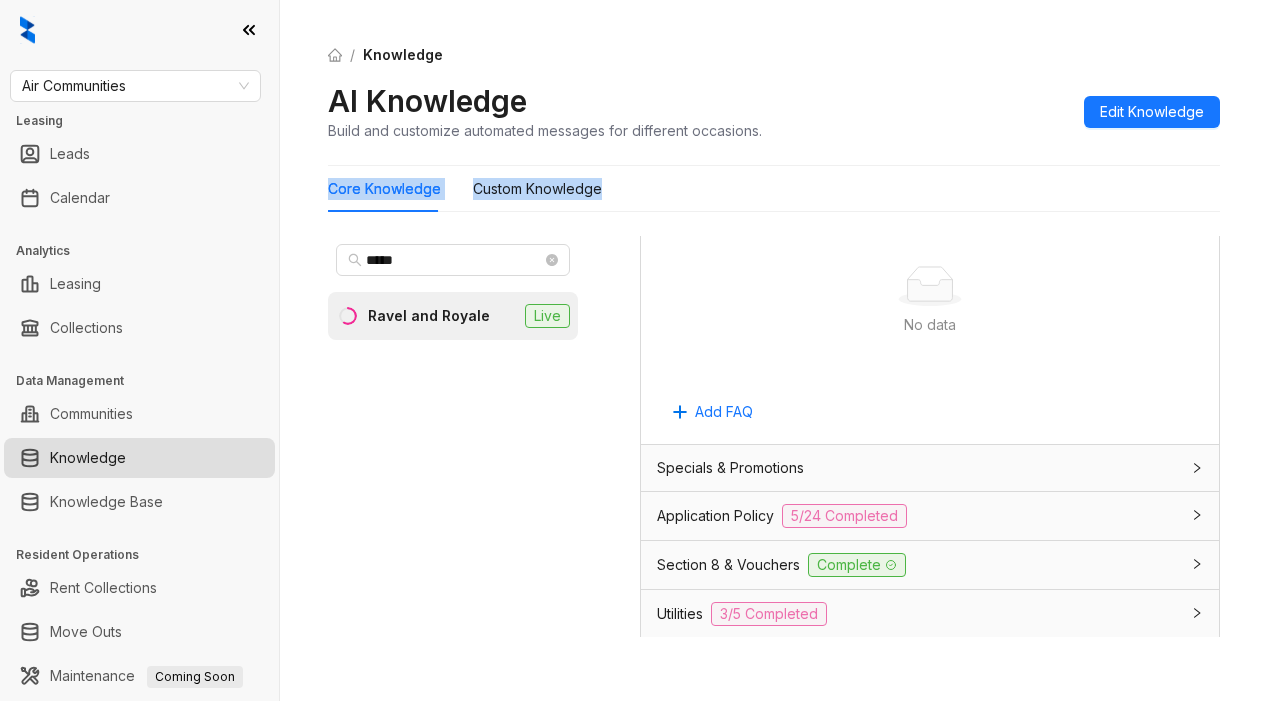 scroll, scrollTop: 1500, scrollLeft: 0, axis: vertical 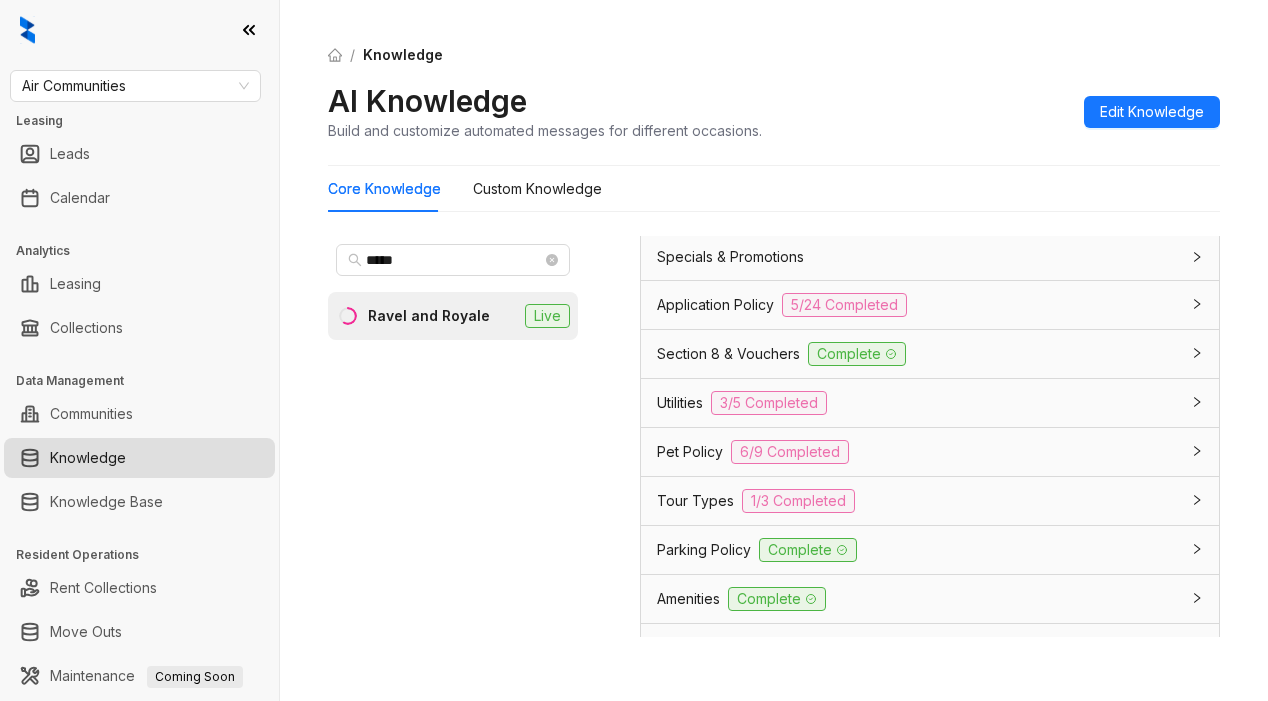 click on "Parking Policy" at bounding box center [704, 550] 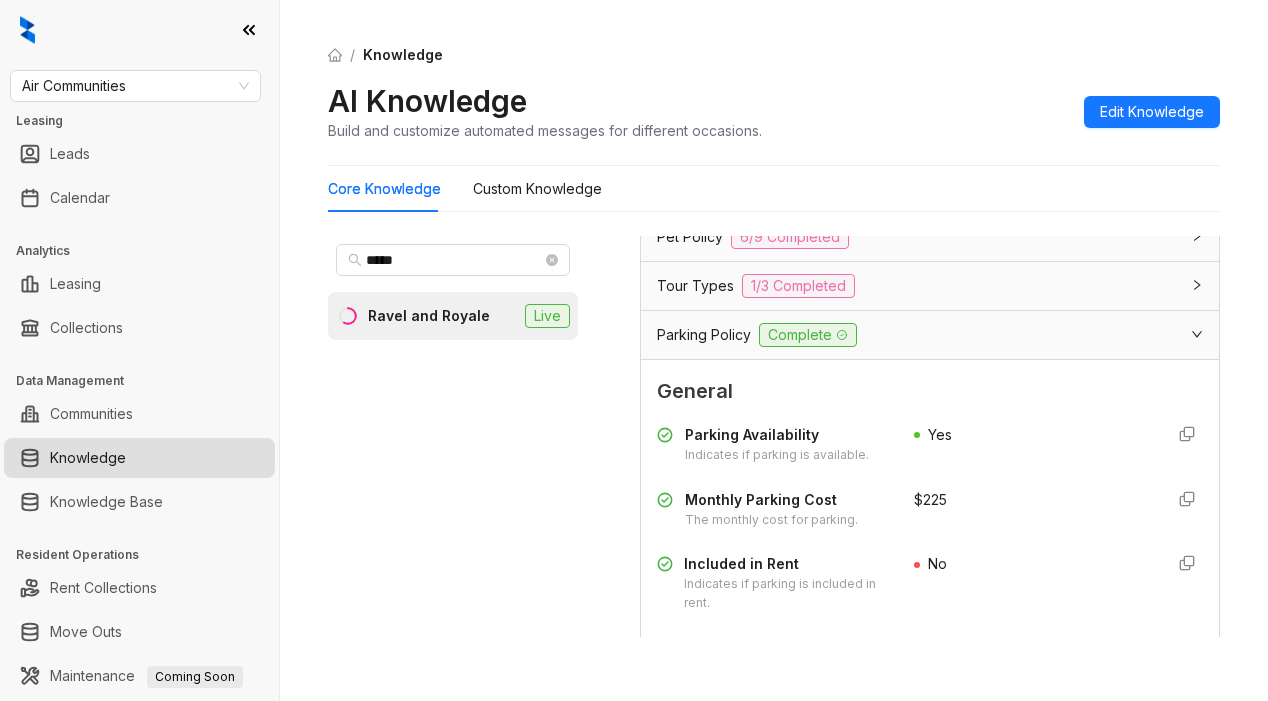 scroll, scrollTop: 1800, scrollLeft: 0, axis: vertical 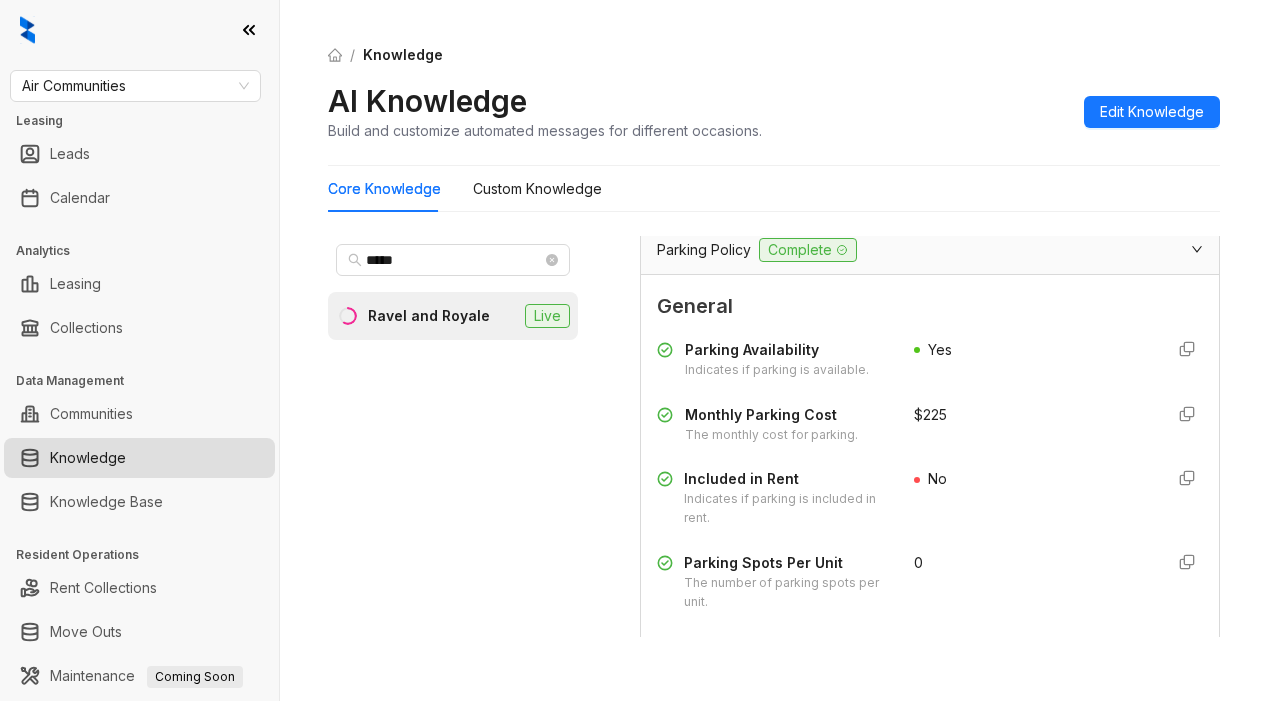 click on "General" at bounding box center [930, 306] 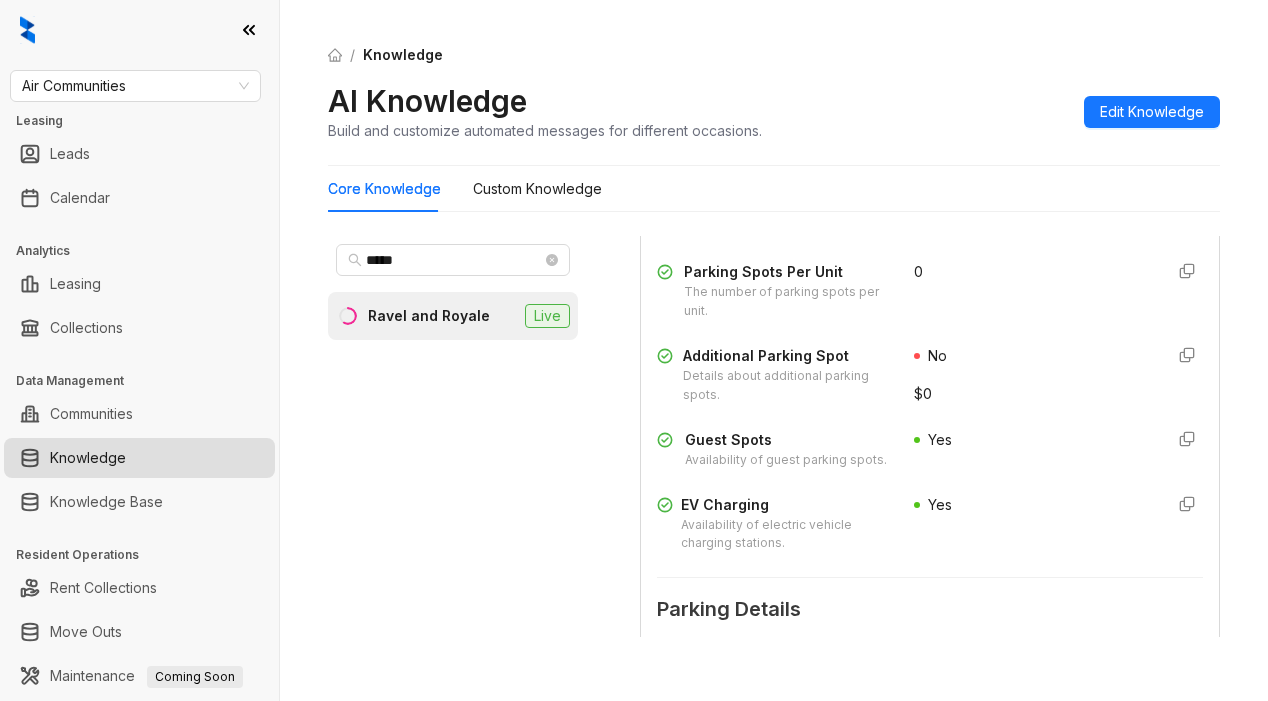 scroll, scrollTop: 2100, scrollLeft: 0, axis: vertical 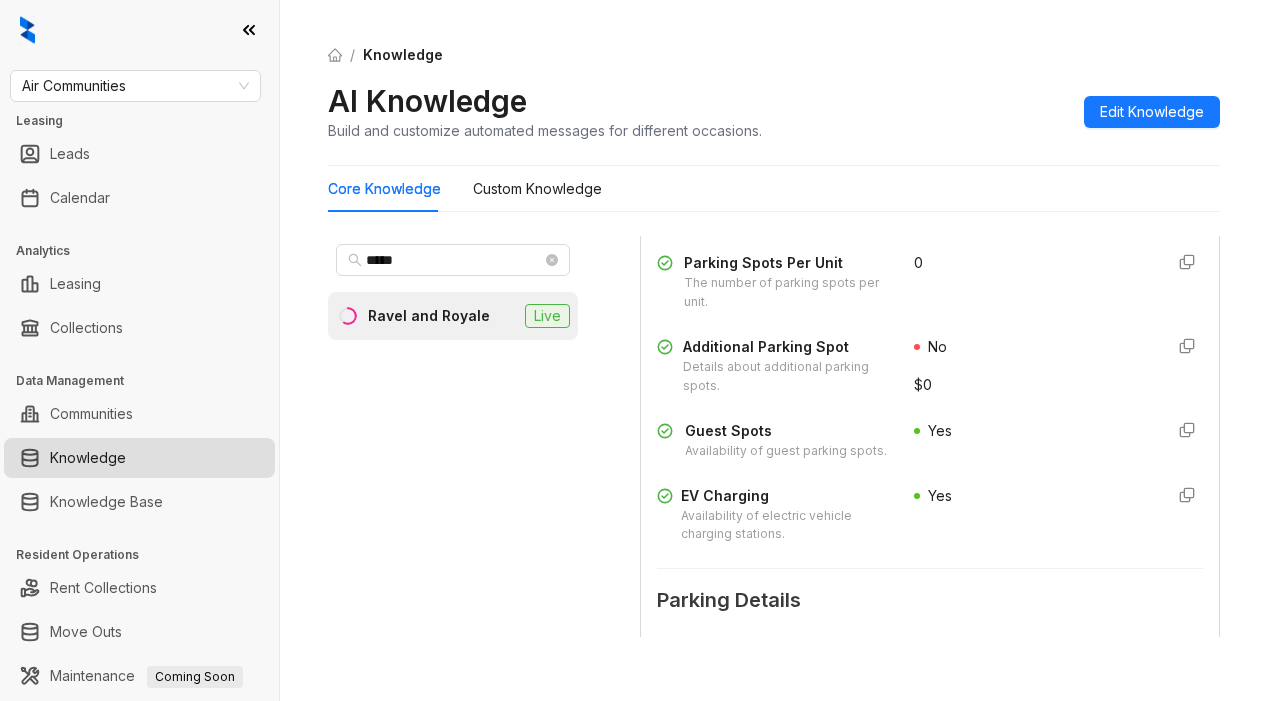click on "AI Knowledge Build and customize automated messages for different occasions. Edit Knowledge" at bounding box center [774, 111] 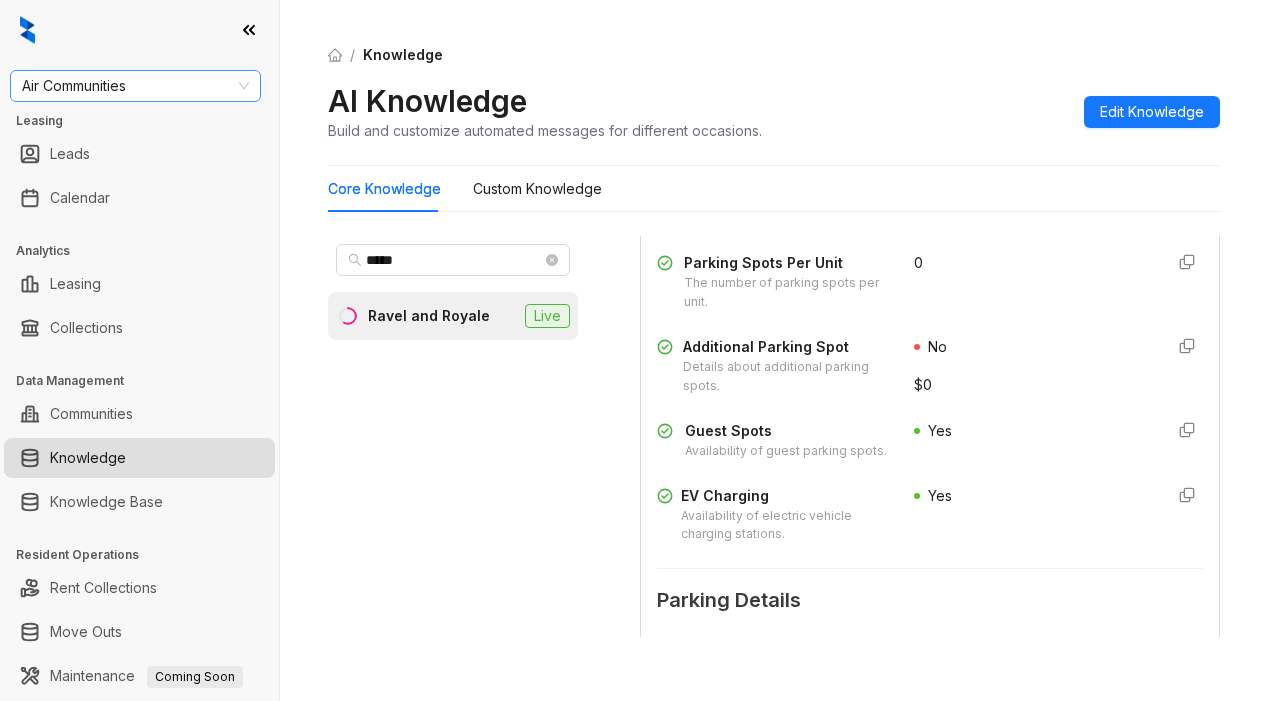 click on "Air Communities" at bounding box center (135, 86) 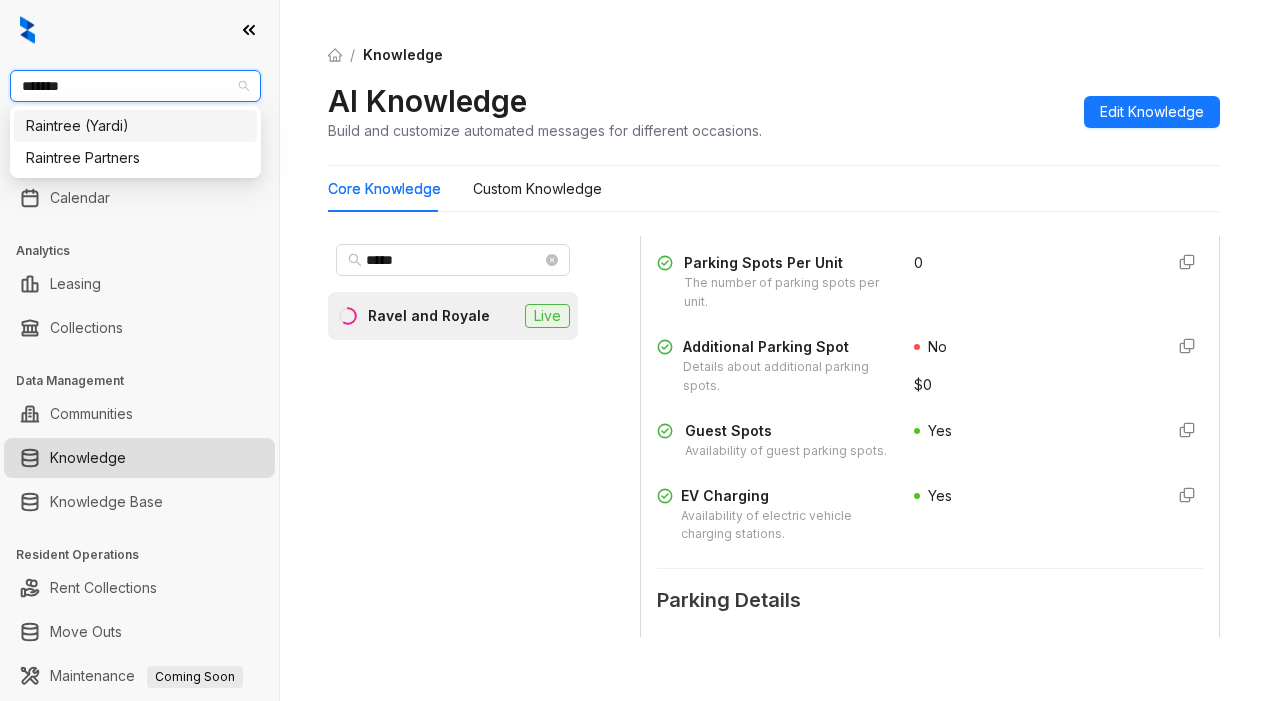 type on "********" 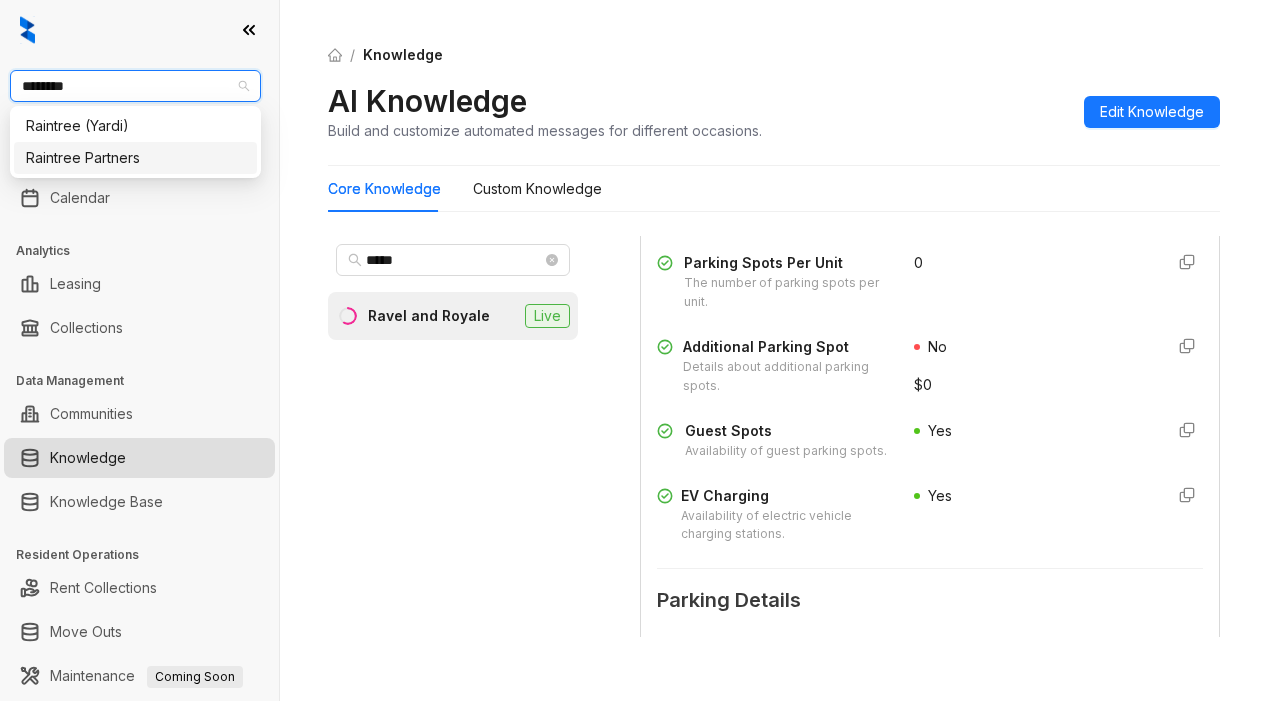 click on "Raintree Partners" at bounding box center (135, 158) 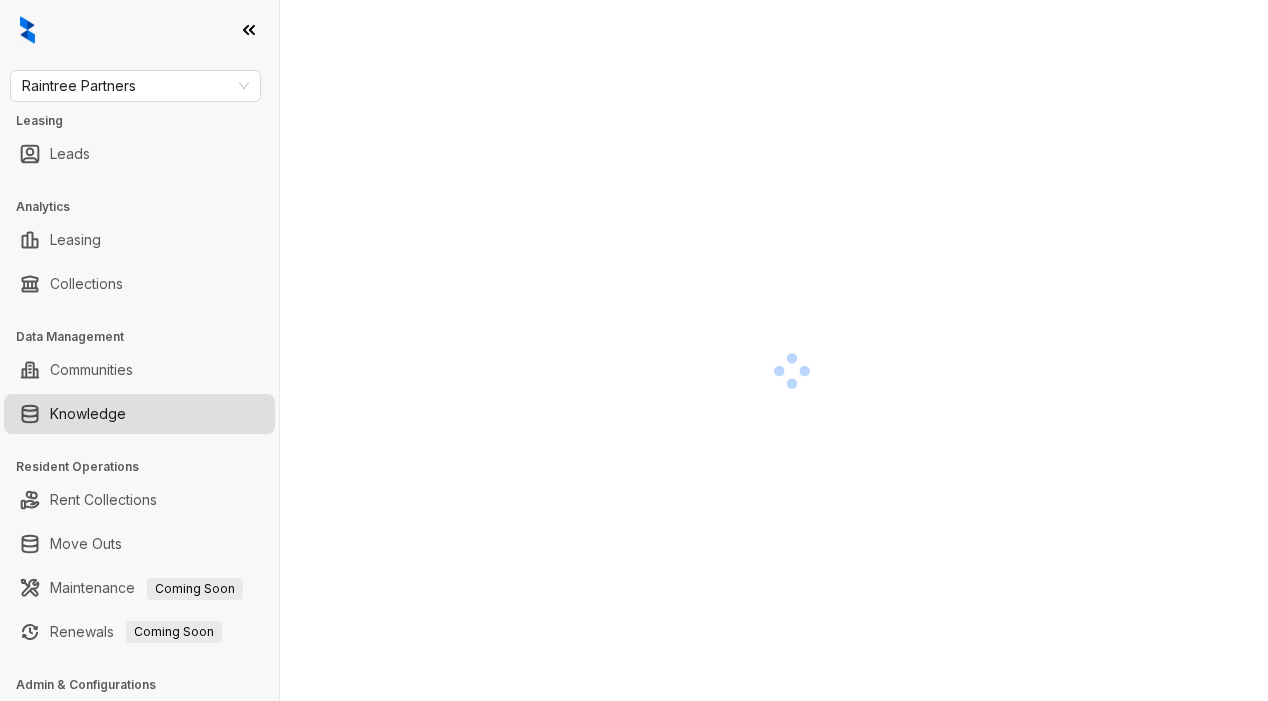 scroll, scrollTop: 0, scrollLeft: 0, axis: both 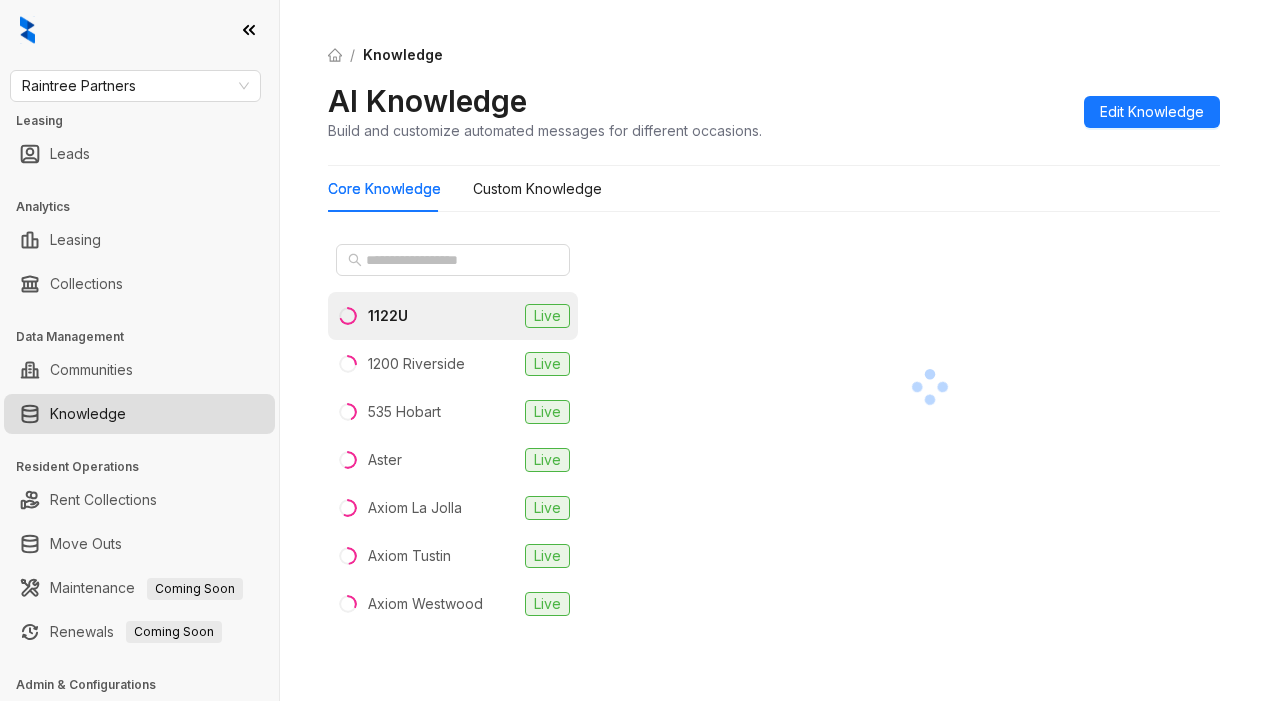 click on "AI Knowledge Build and customize automated messages for different occasions. Edit Knowledge" at bounding box center [774, 111] 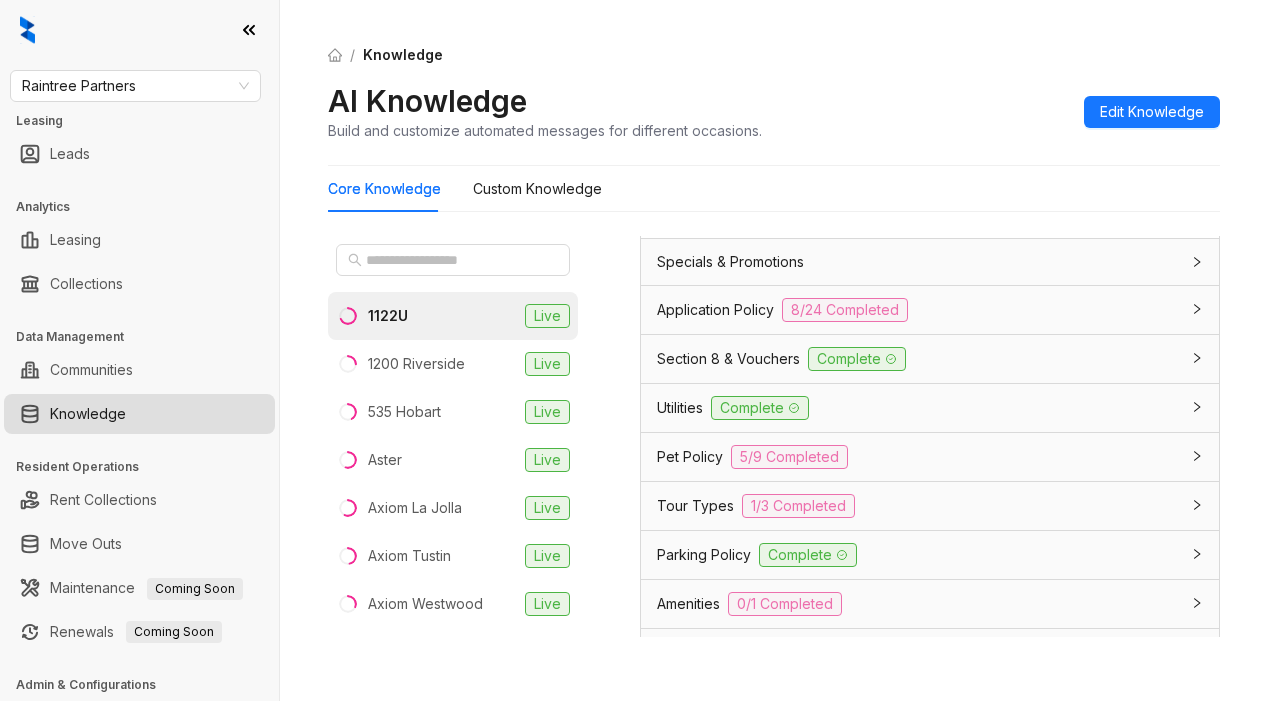 scroll, scrollTop: 1400, scrollLeft: 0, axis: vertical 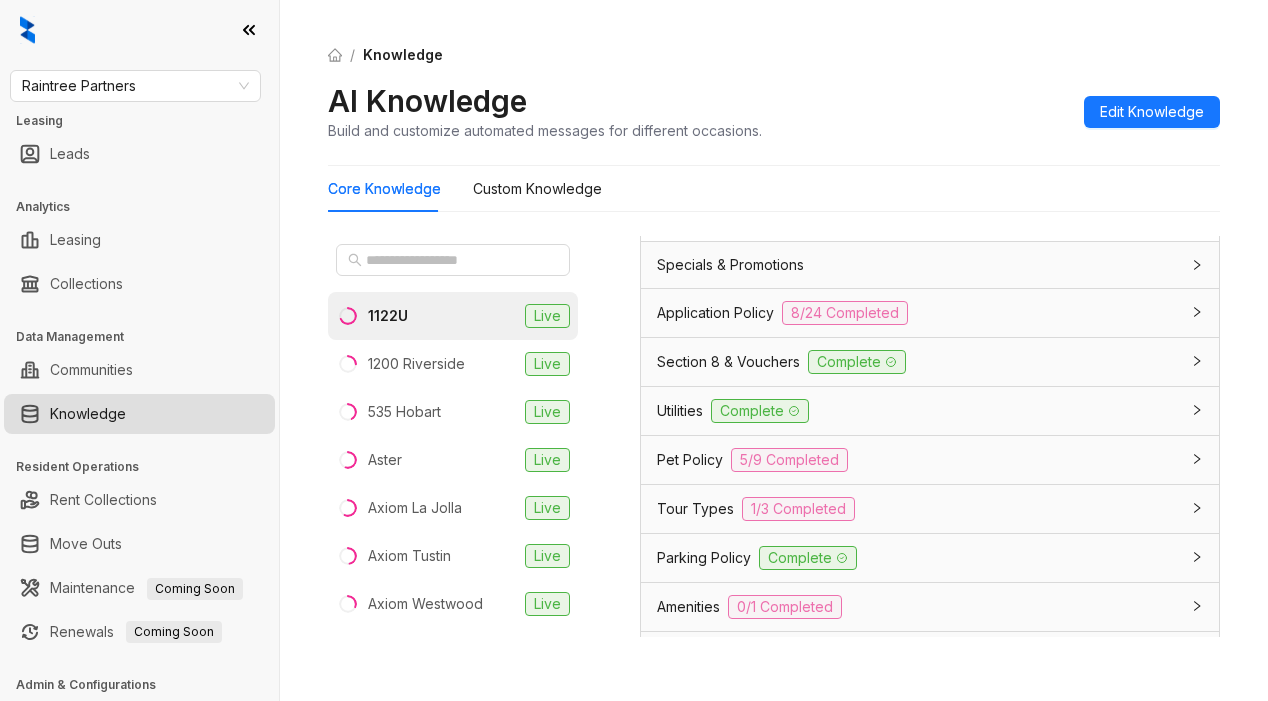 click on "8/24 Completed" at bounding box center [845, 313] 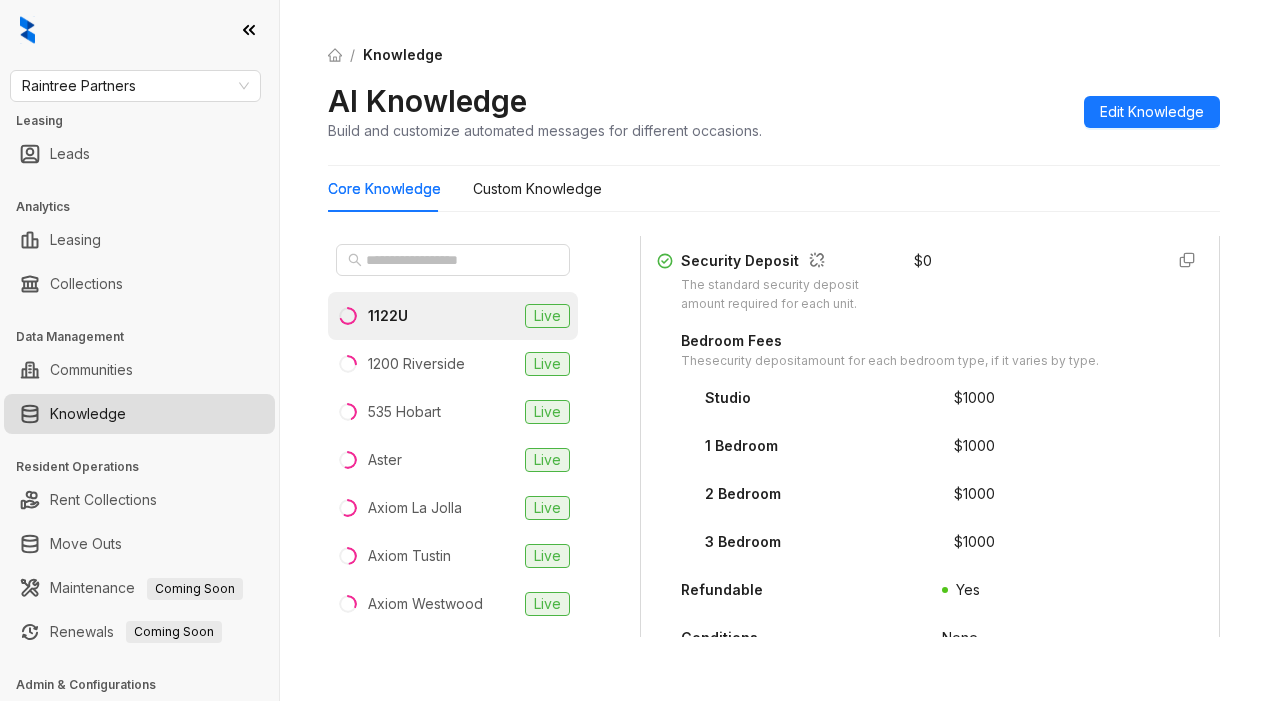 scroll, scrollTop: 2400, scrollLeft: 0, axis: vertical 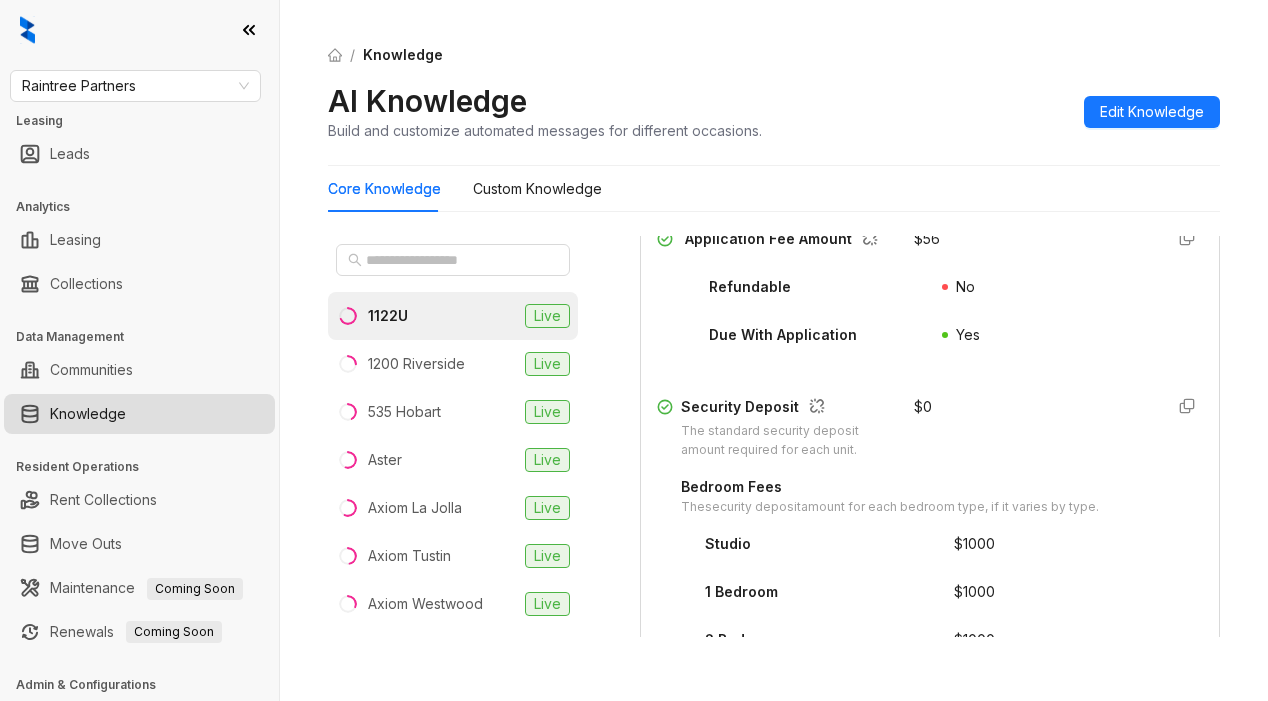 click on "Core Knowledge Custom Knowledge" at bounding box center [774, 189] 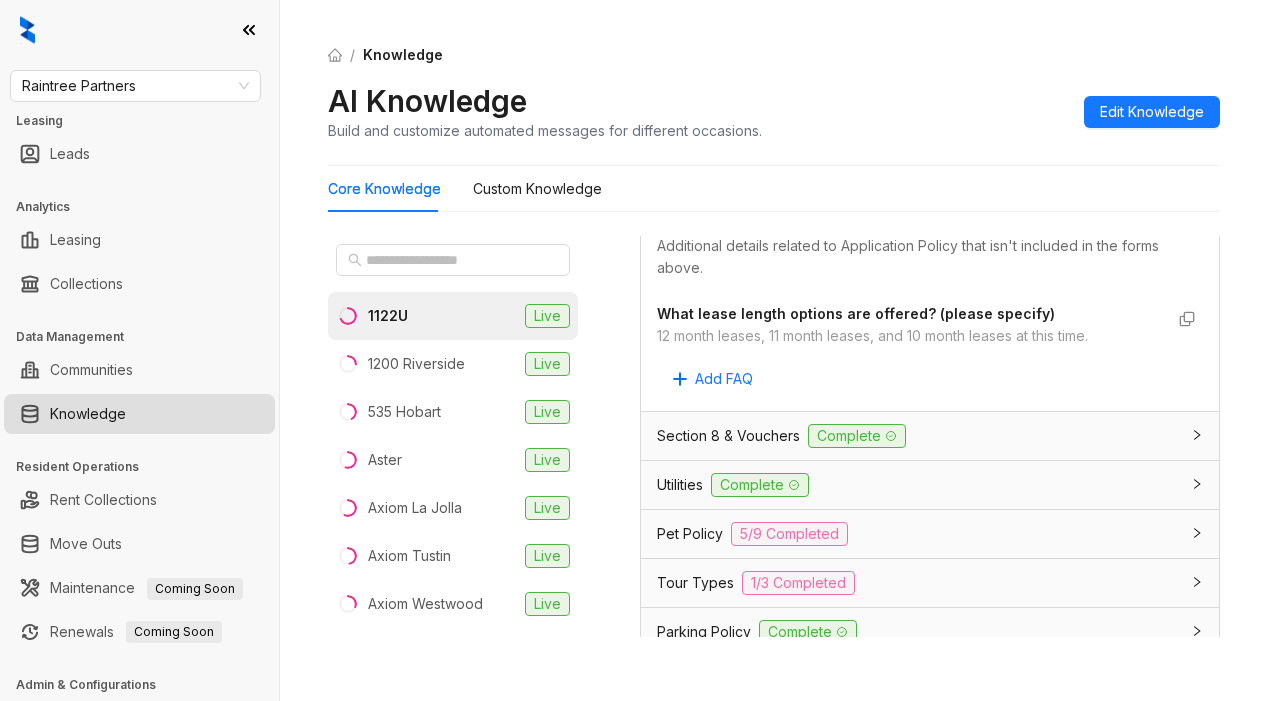 scroll, scrollTop: 3900, scrollLeft: 0, axis: vertical 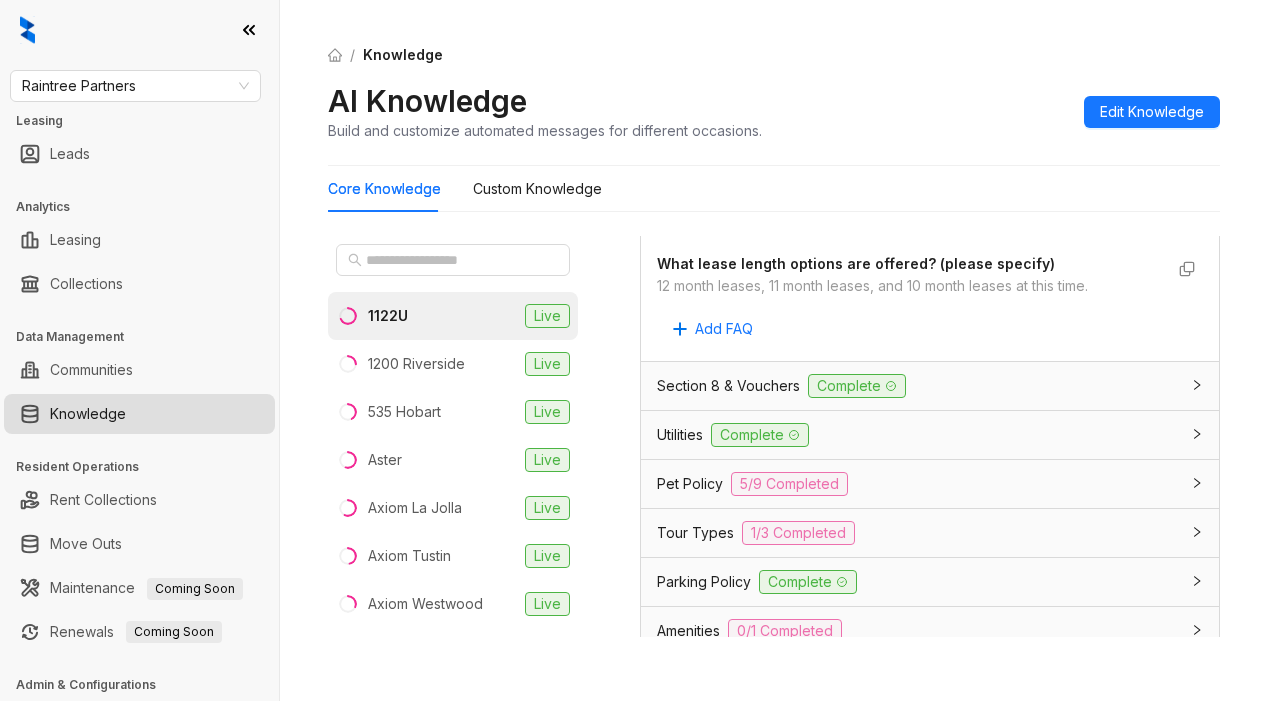 click on "Core Knowledge Custom Knowledge" at bounding box center (774, 189) 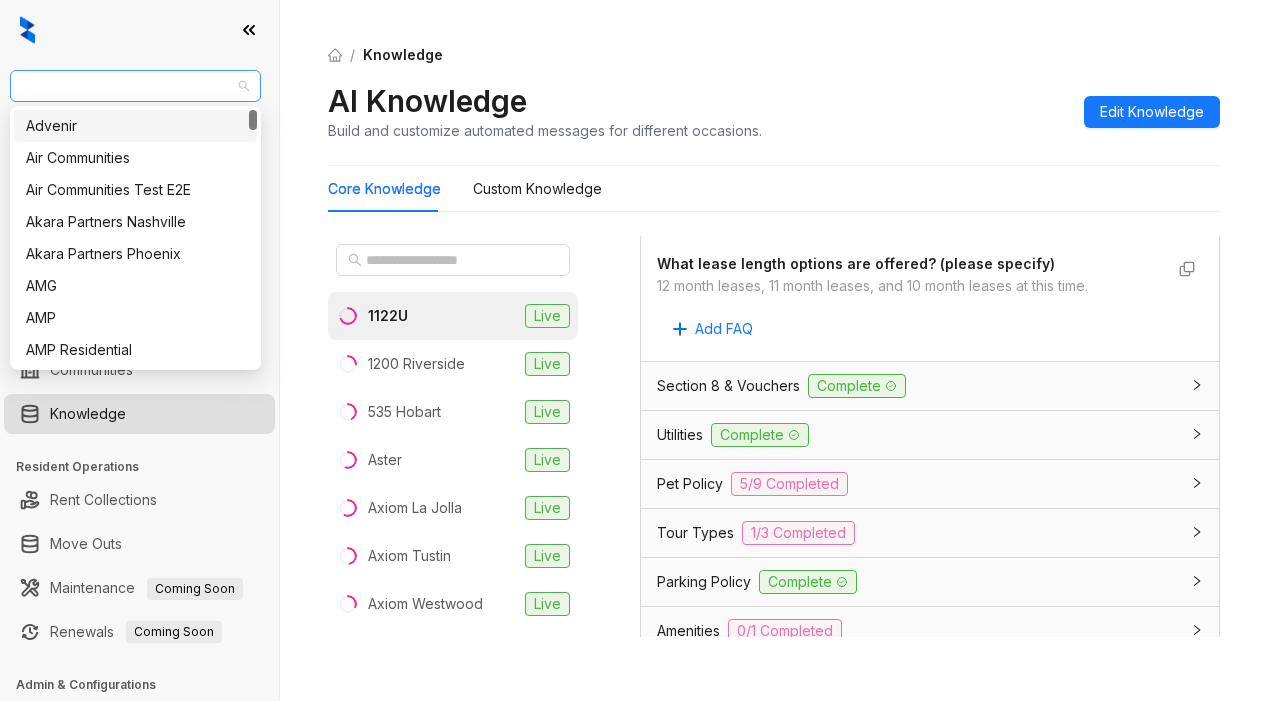 drag, startPoint x: 185, startPoint y: 94, endPoint x: 59, endPoint y: 85, distance: 126.32102 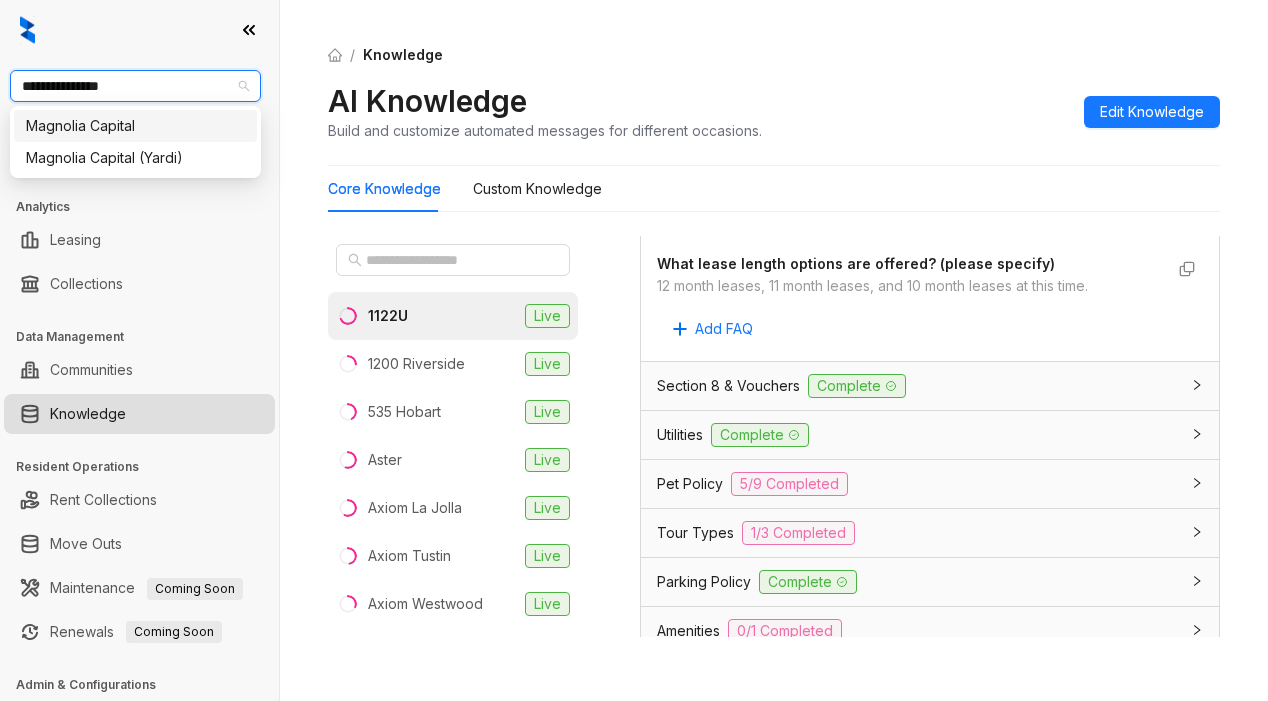 type on "**********" 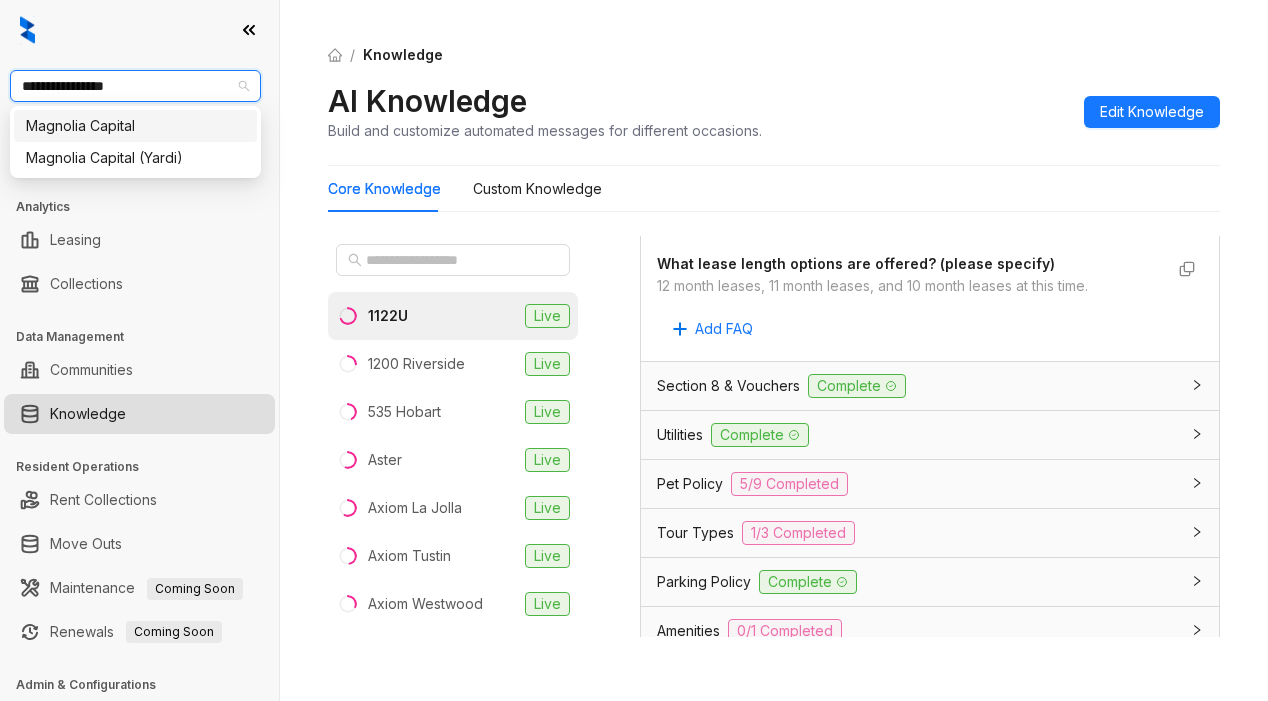 click on "Magnolia Capital" at bounding box center [135, 126] 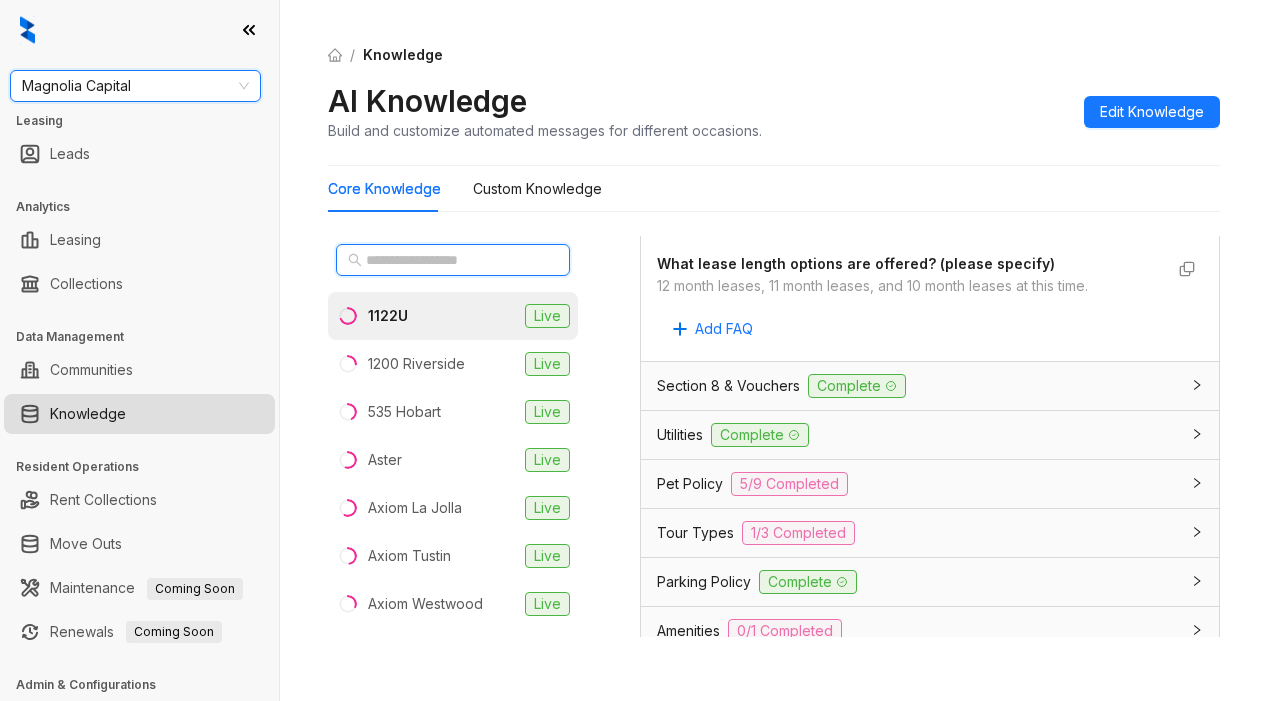 click on "Magnolia Capital Magnolia Capital Leasing Leads Analytics Leasing Collections Data Management Communities Knowledge Resident Operations Rent Collections Move Outs Maintenance Coming Soon Renewals Coming Soon Admin & Configurations Team Voice AI  /  Knowledge AI Knowledge Build and customize automated messages for different occasions. Edit Knowledge Core Knowledge Custom Knowledge 1122U Live 1200 Riverside Live 535 Hobart Live Aster Live Axiom La Jolla Live Axiom Tustin Live Axiom Westwood Live Boulder Creek Live Clinton Live Hensley at Corona Pointe Live Indie Collection Live Indie Fairview Live Lyric Live Maplewood Live Oak and Iron  Live Regents La Jolla Live Saltaire Live Summit La Crescenta Live The Martin Live The Wilson  Live Candela Data is sourced from multiple locations. You can disconnect these links and update the content as needed. General Info 7/8 Completed General Property Name The name of the property or apartment complex. 1122U Property Type Apartment Address Phone Number +17078833583 Sun Mon" at bounding box center (634, 350) 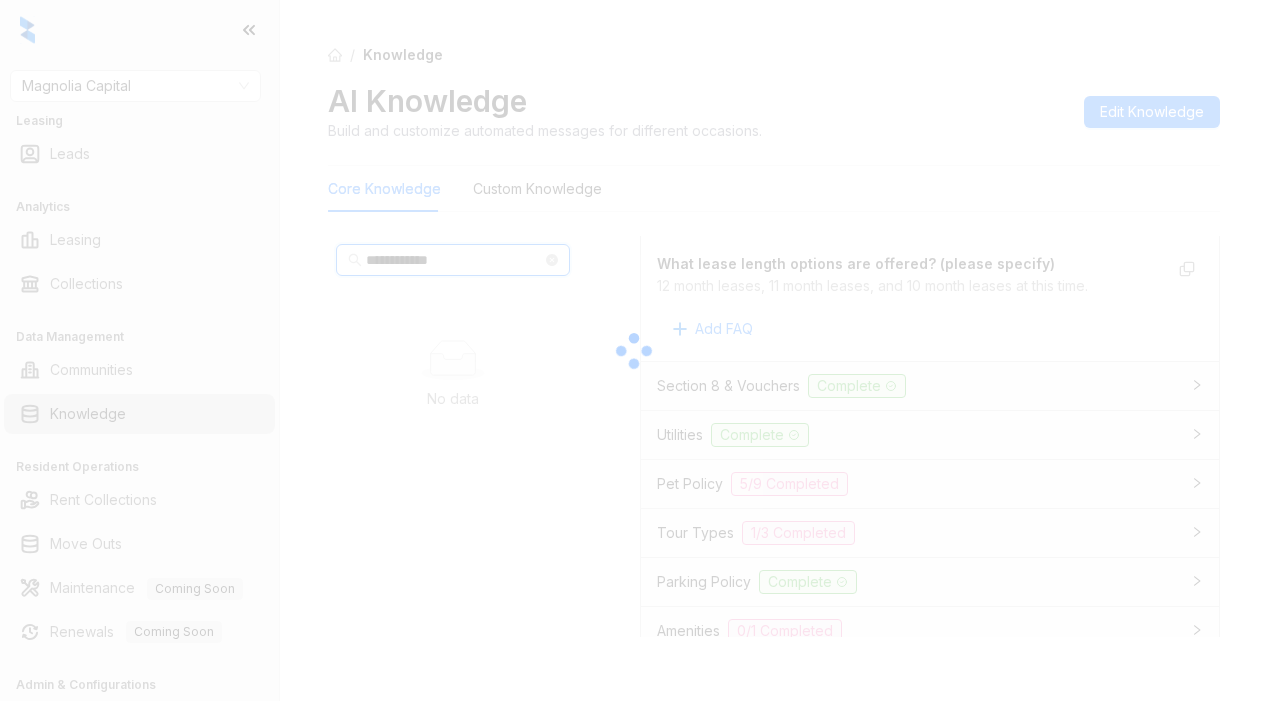 type on "**********" 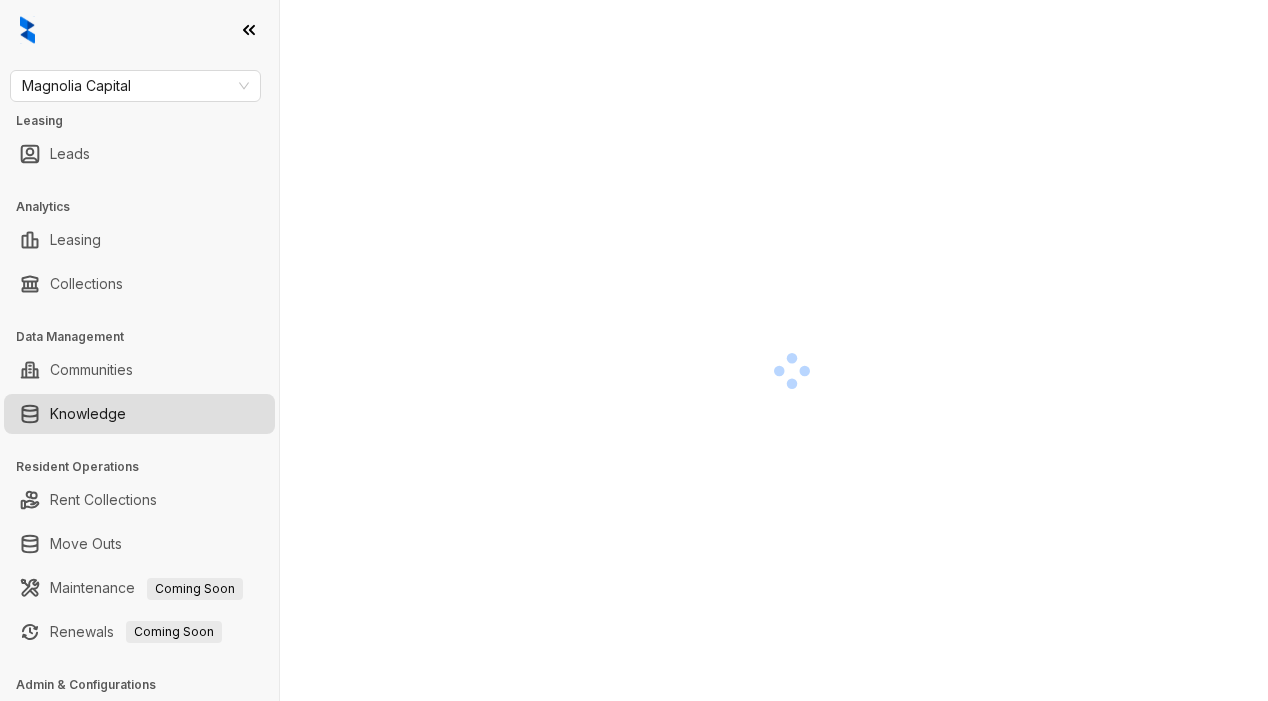 scroll, scrollTop: 0, scrollLeft: 0, axis: both 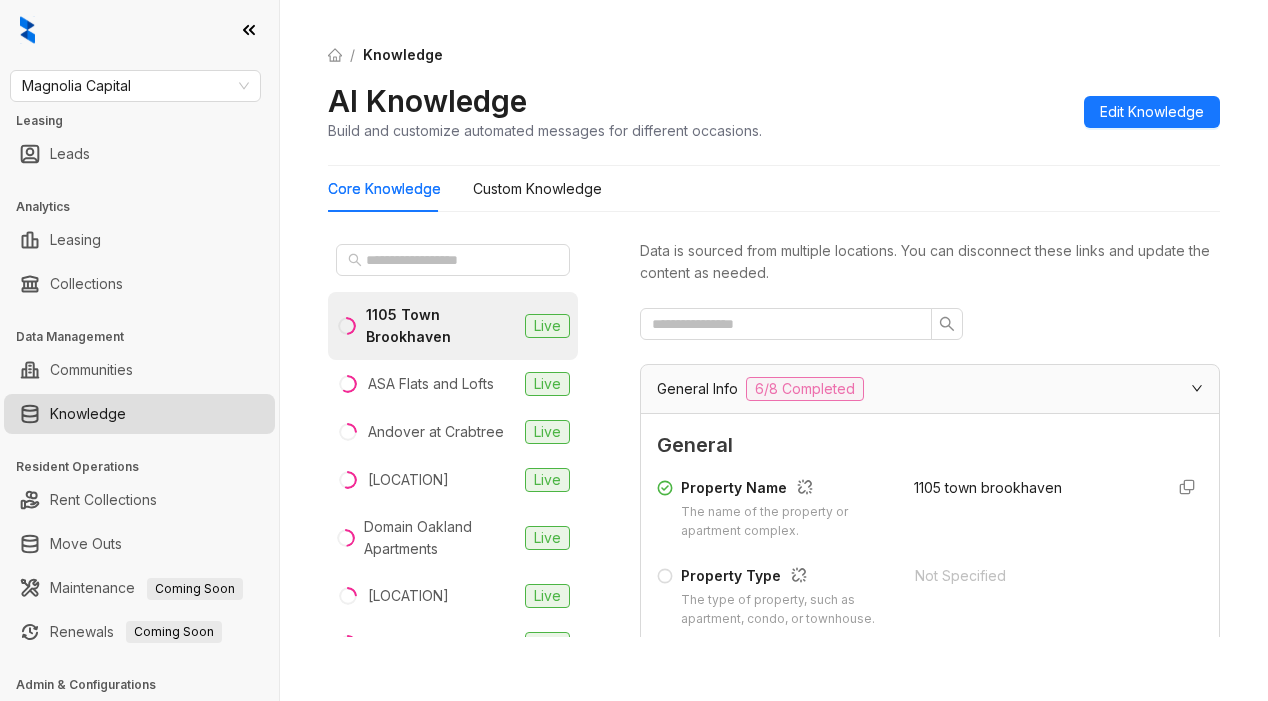 click on "/  Knowledge AI Knowledge Build and customize automated messages for different occasions. Edit Knowledge" at bounding box center (774, 93) 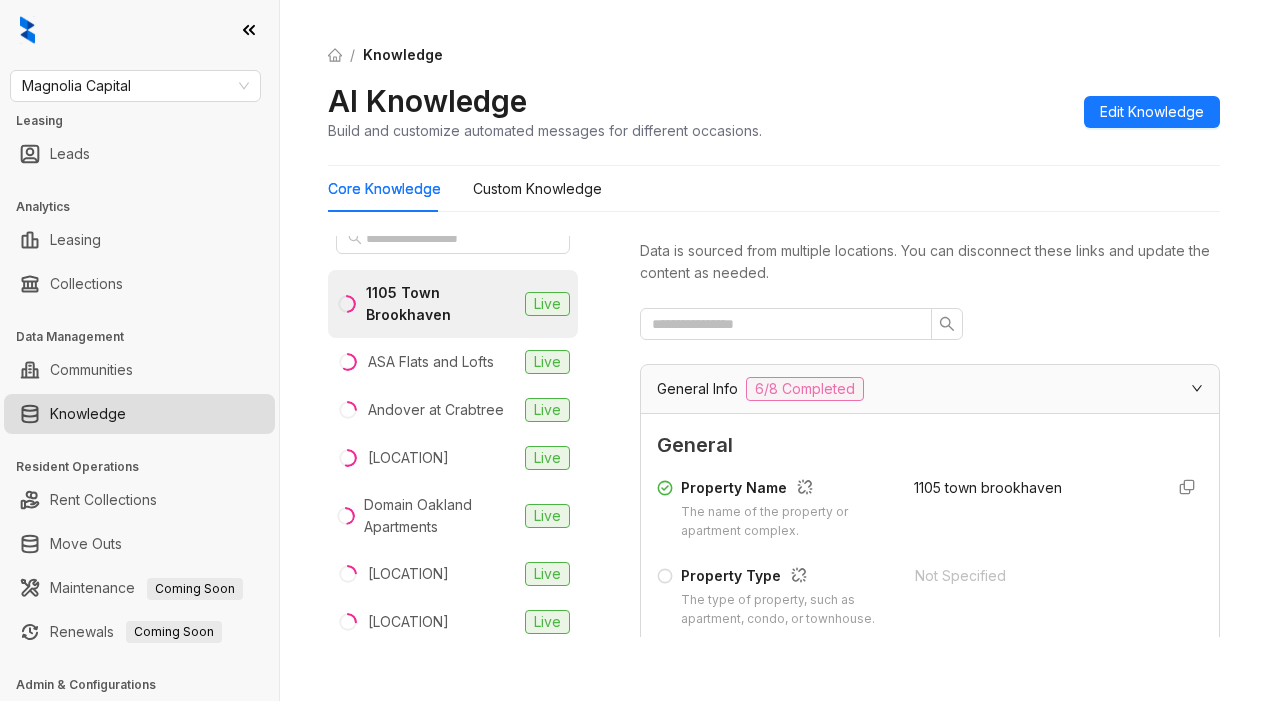 scroll, scrollTop: 0, scrollLeft: 0, axis: both 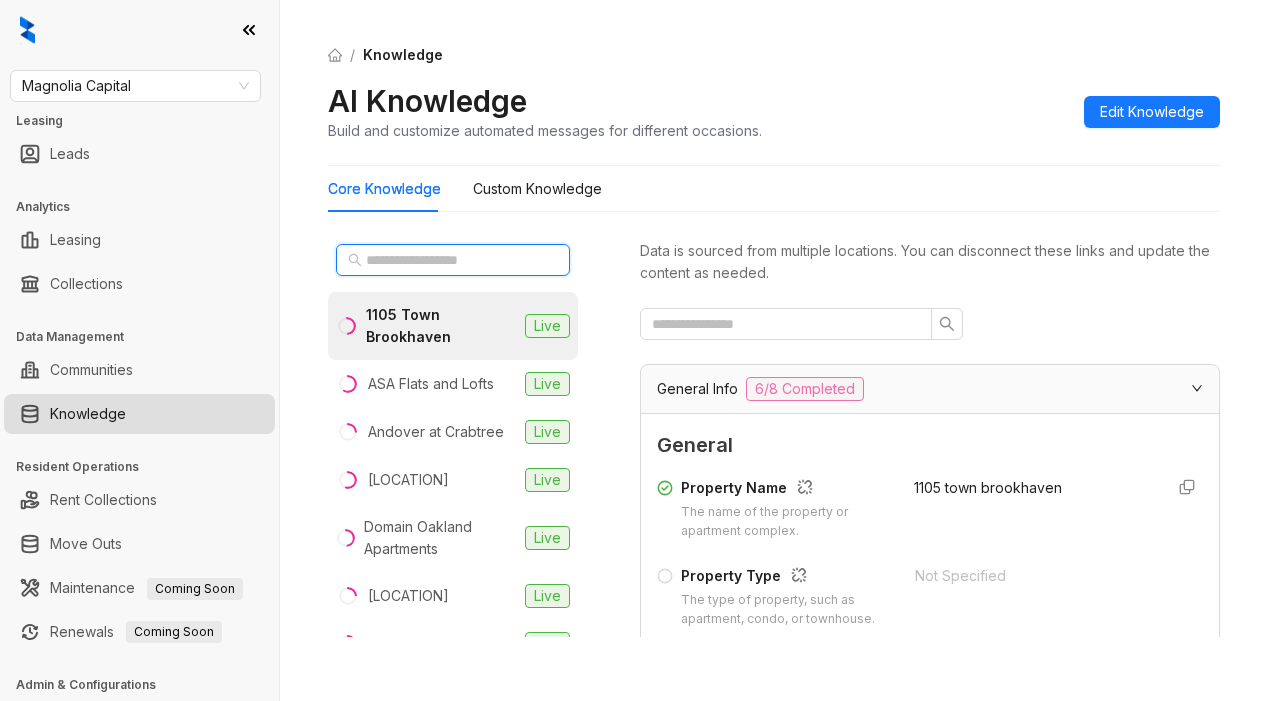 click at bounding box center [454, 260] 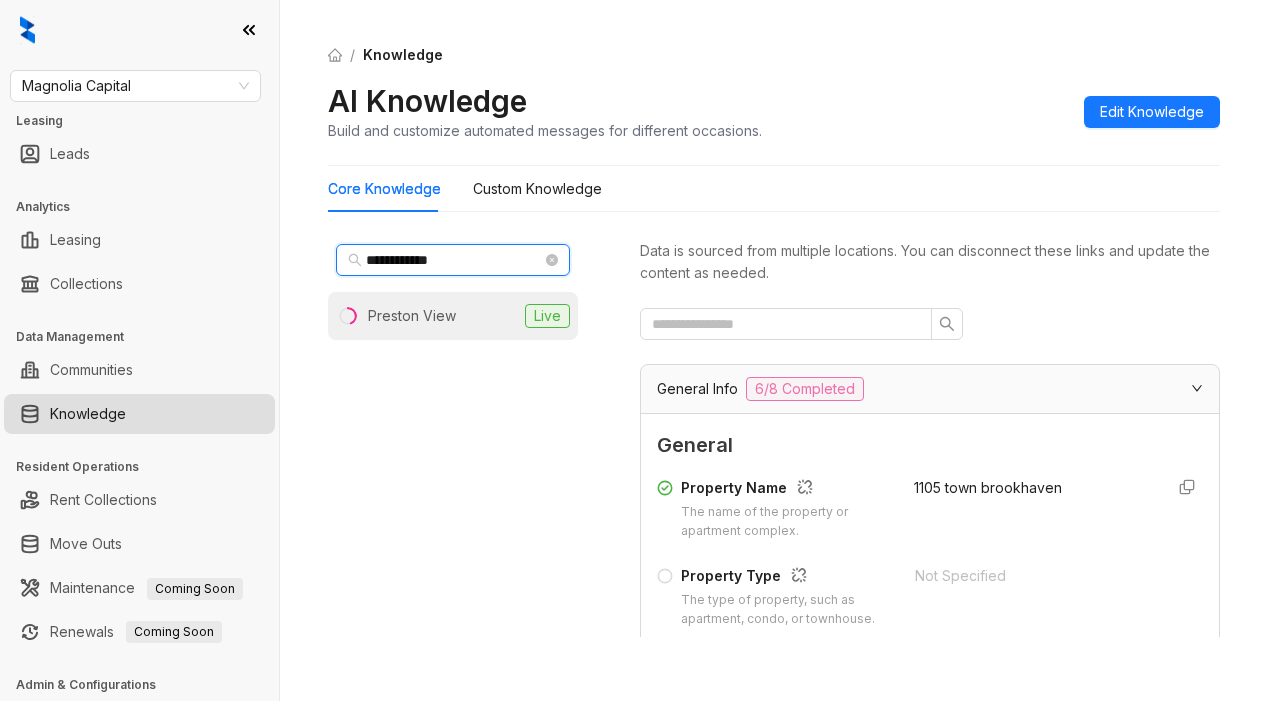 type on "**********" 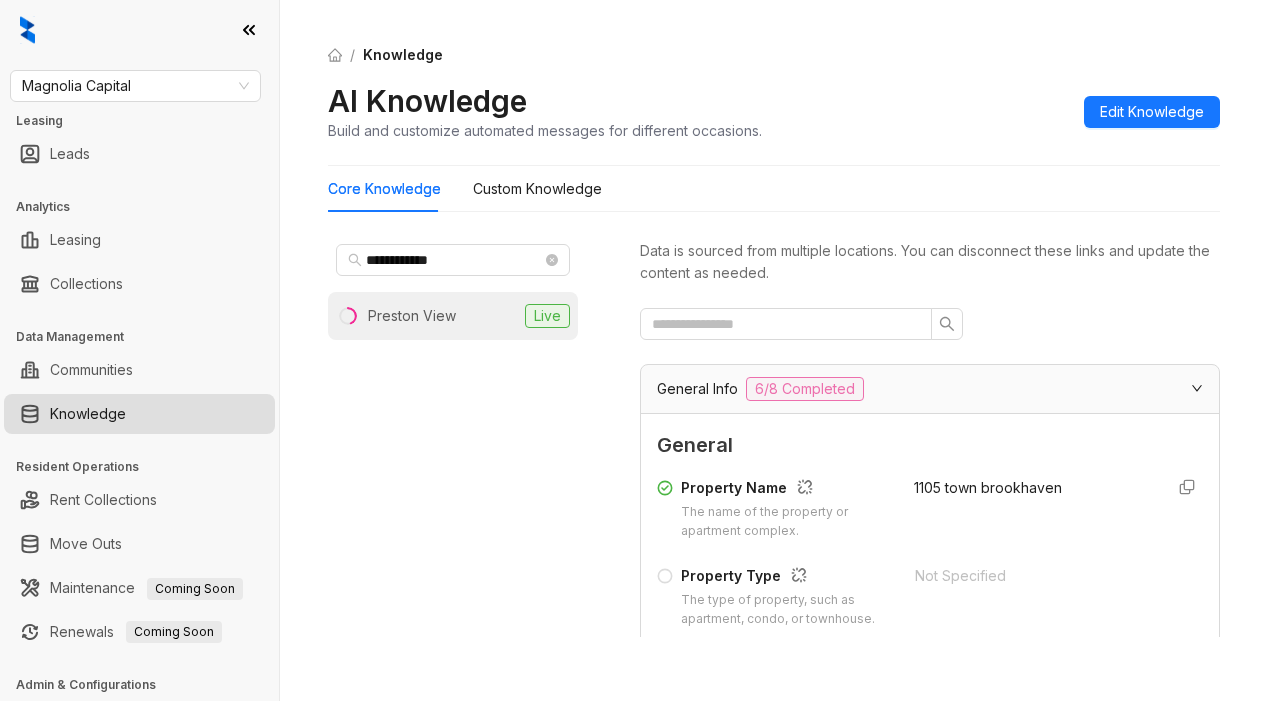 click on "Preston View" at bounding box center (412, 316) 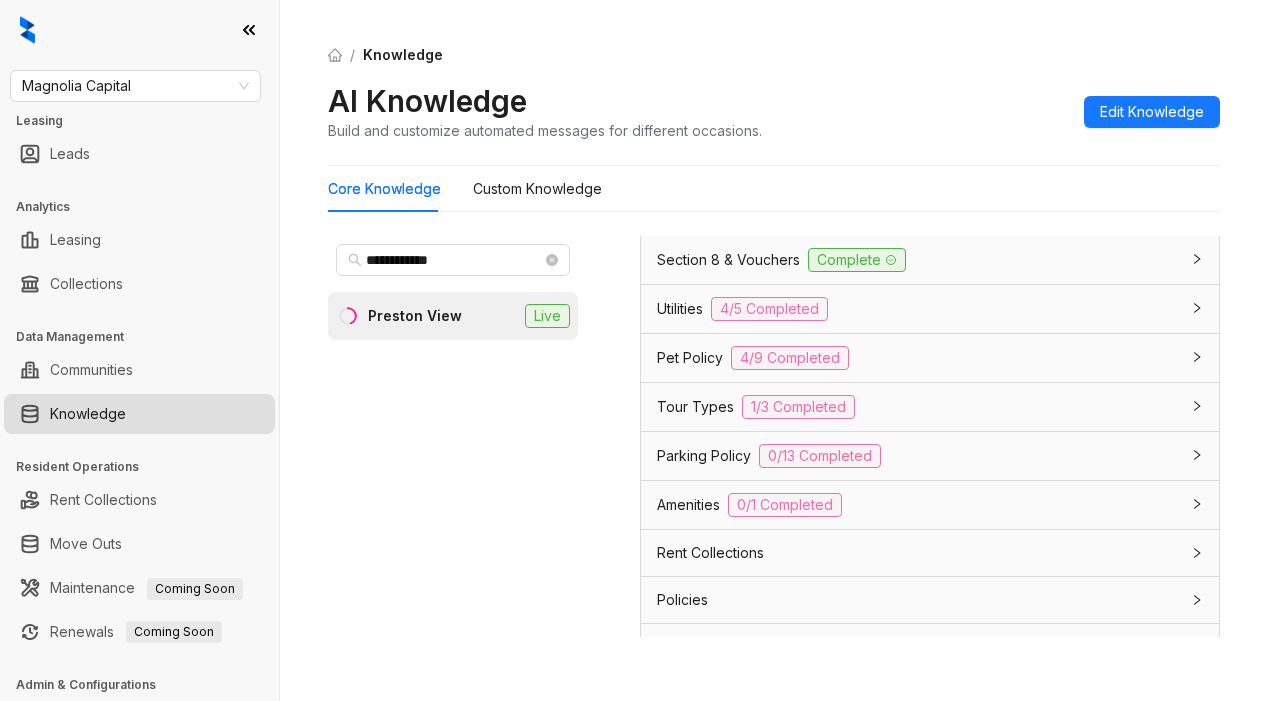 scroll, scrollTop: 1475, scrollLeft: 0, axis: vertical 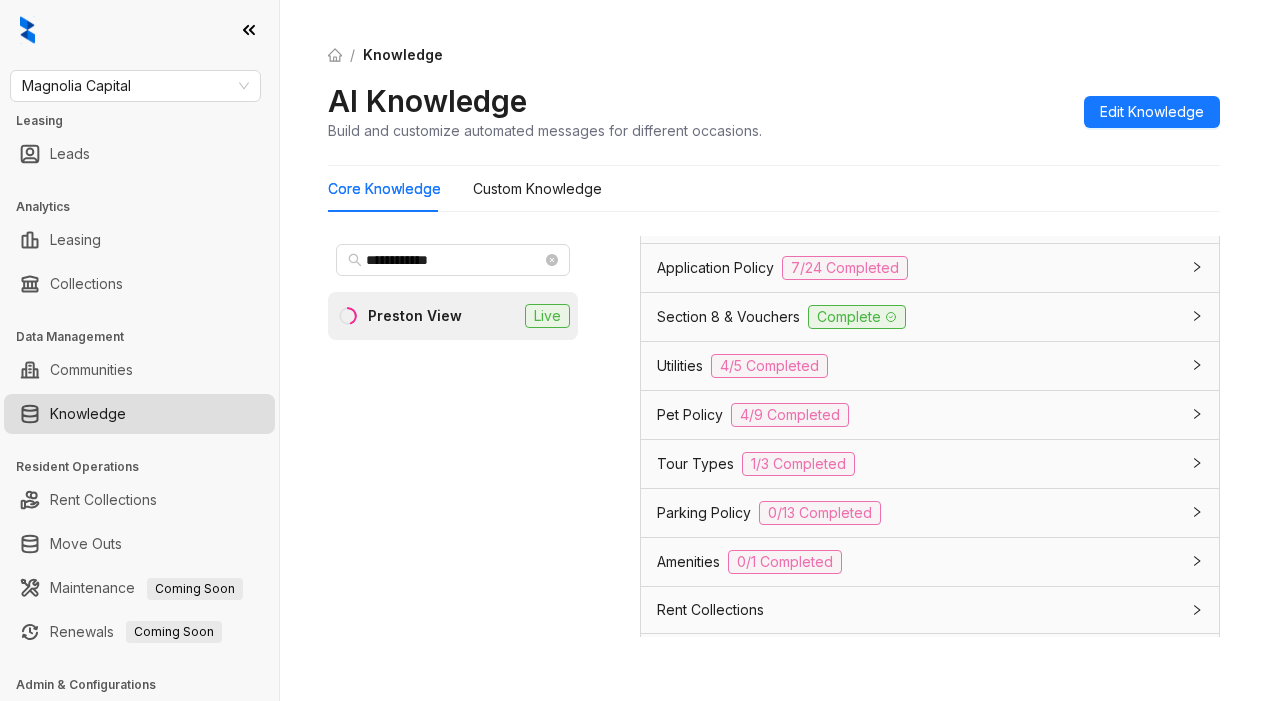 click on "Application Policy" at bounding box center (715, 268) 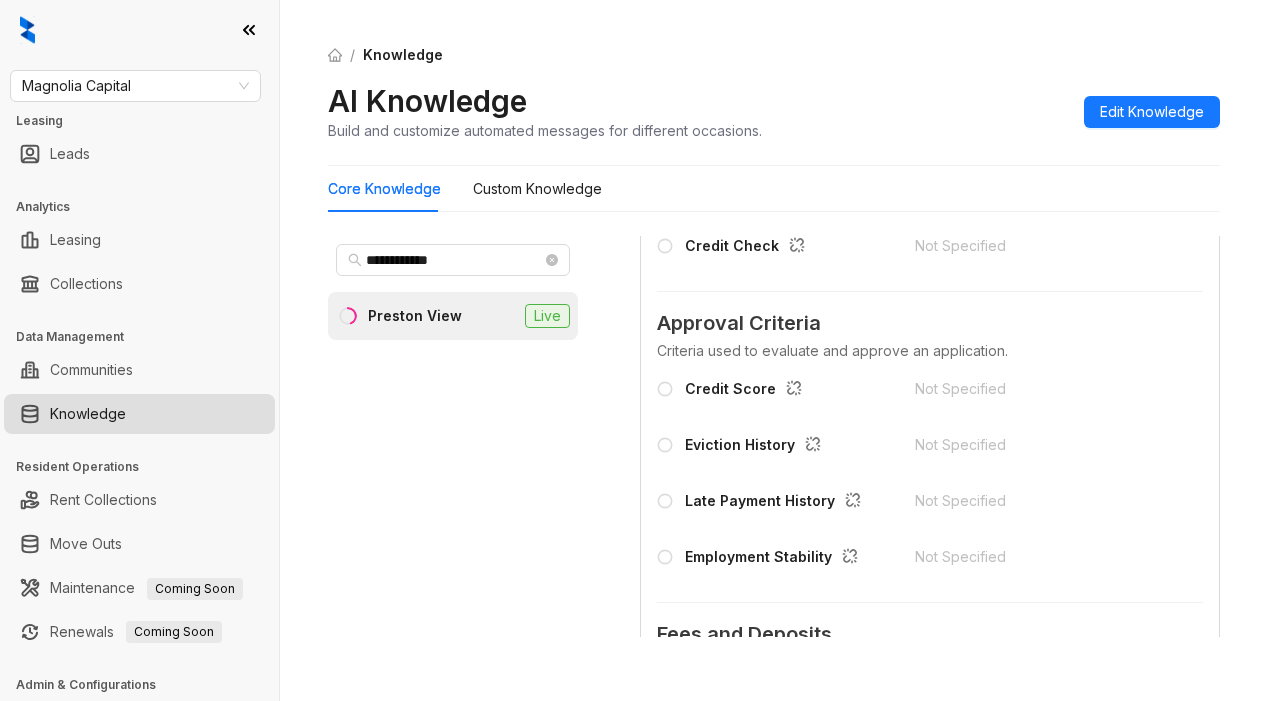 scroll, scrollTop: 1975, scrollLeft: 0, axis: vertical 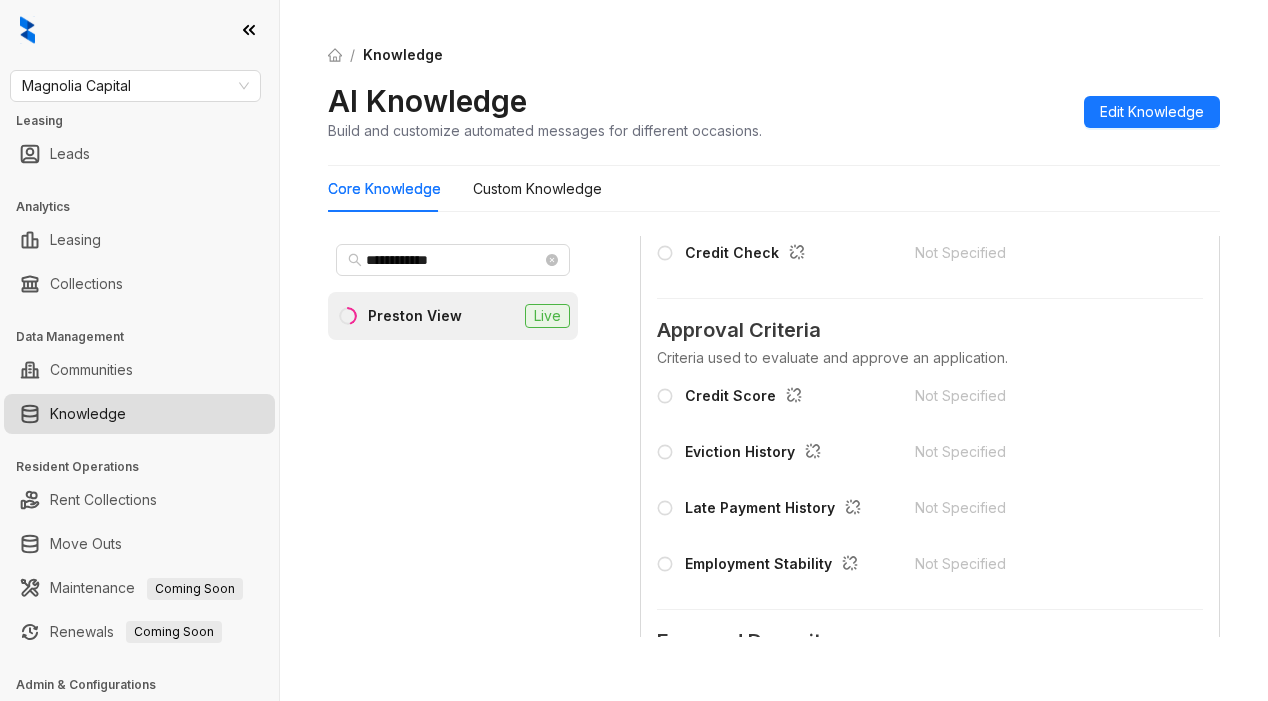 click on "Approval Criteria Criteria used to evaluate and approve an application. Credit Score Not Specified Eviction History Not Specified Late Payment History Not Specified Employment Stability Not Specified" at bounding box center [930, 445] 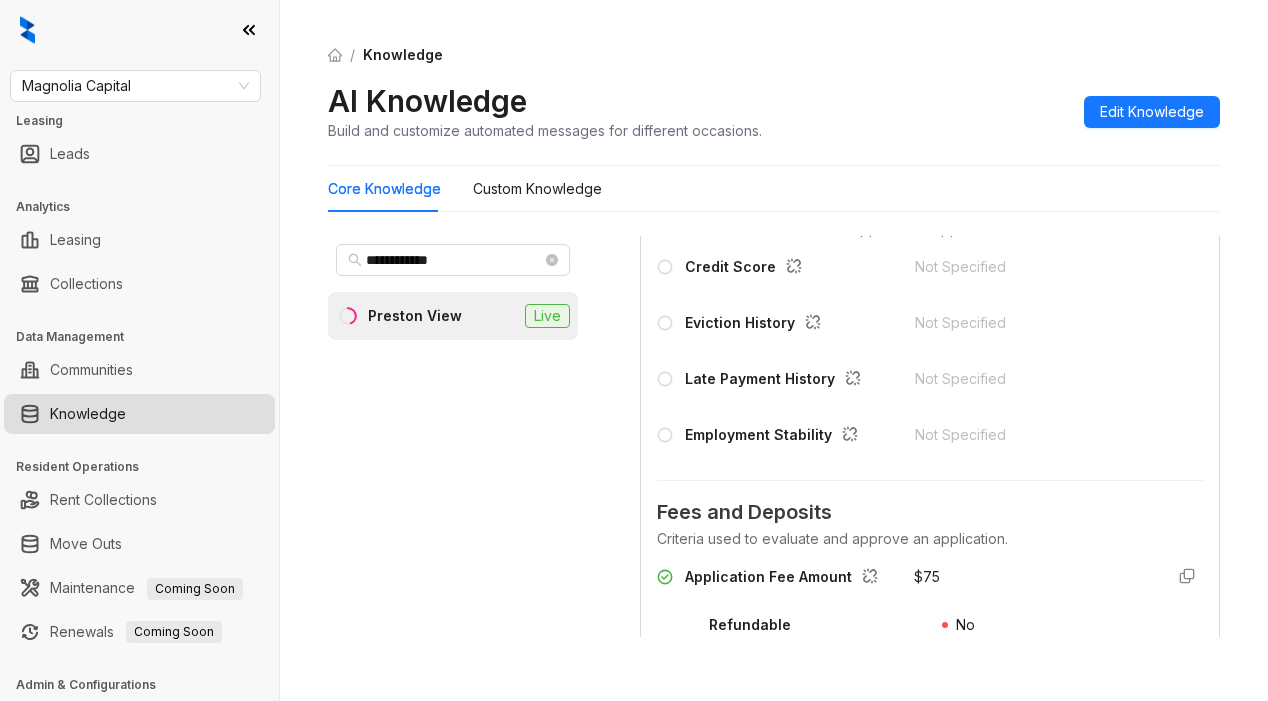 scroll, scrollTop: 2075, scrollLeft: 0, axis: vertical 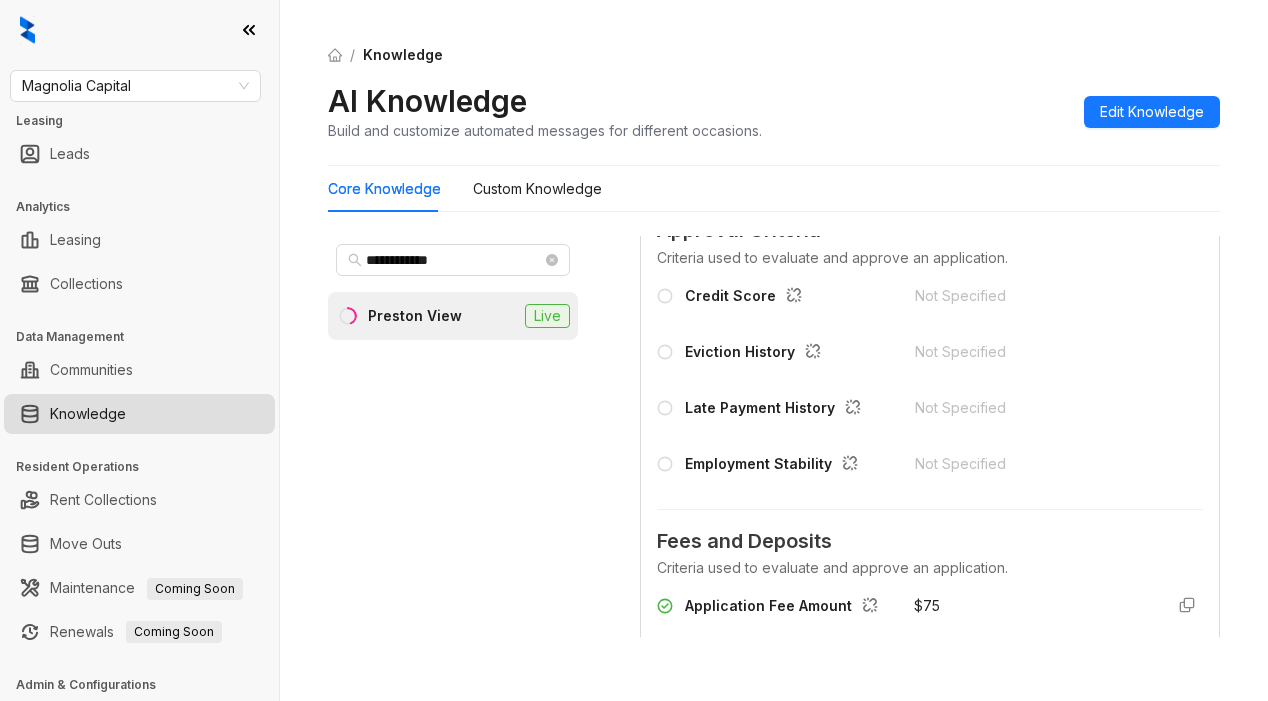 click on "**********" at bounding box center [774, 350] 